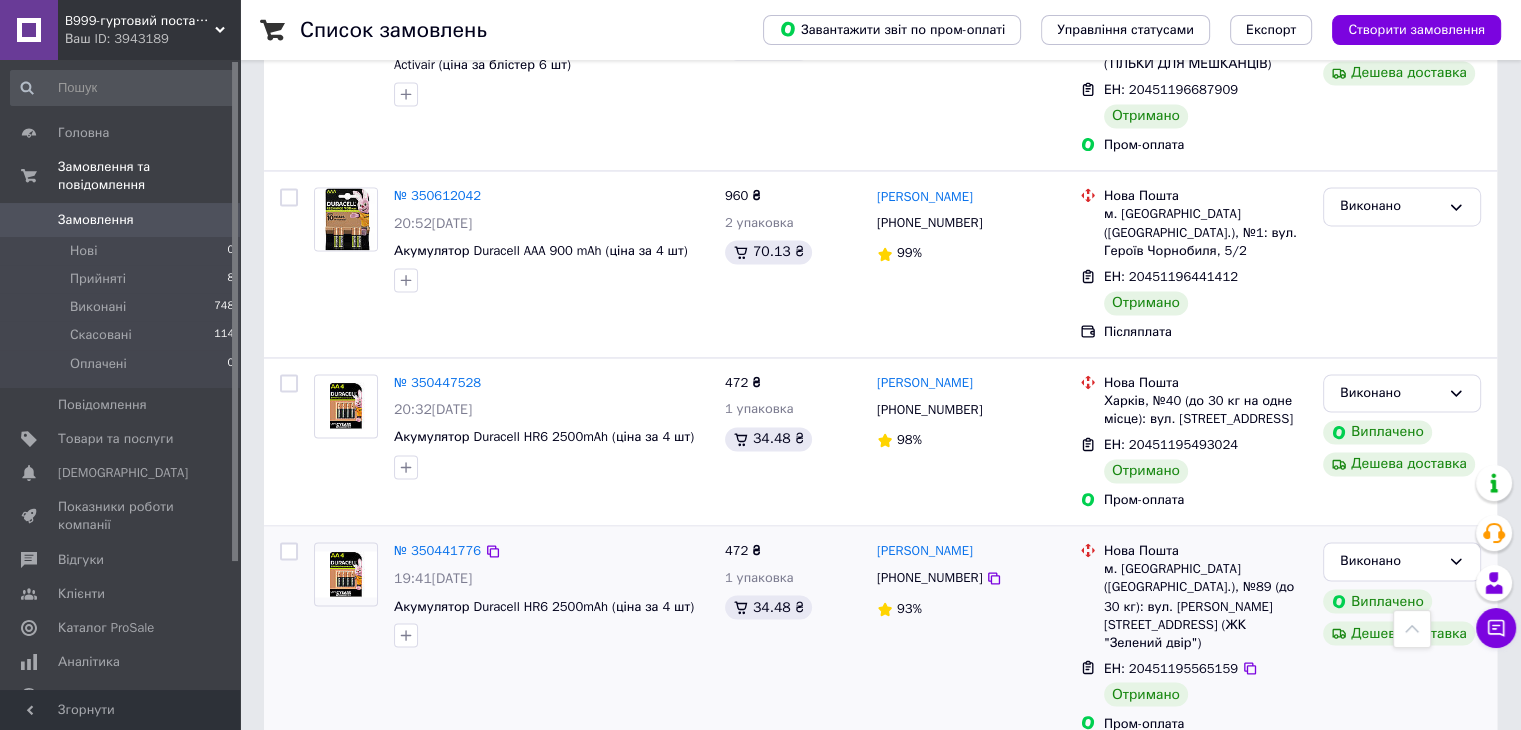 scroll, scrollTop: 3444, scrollLeft: 0, axis: vertical 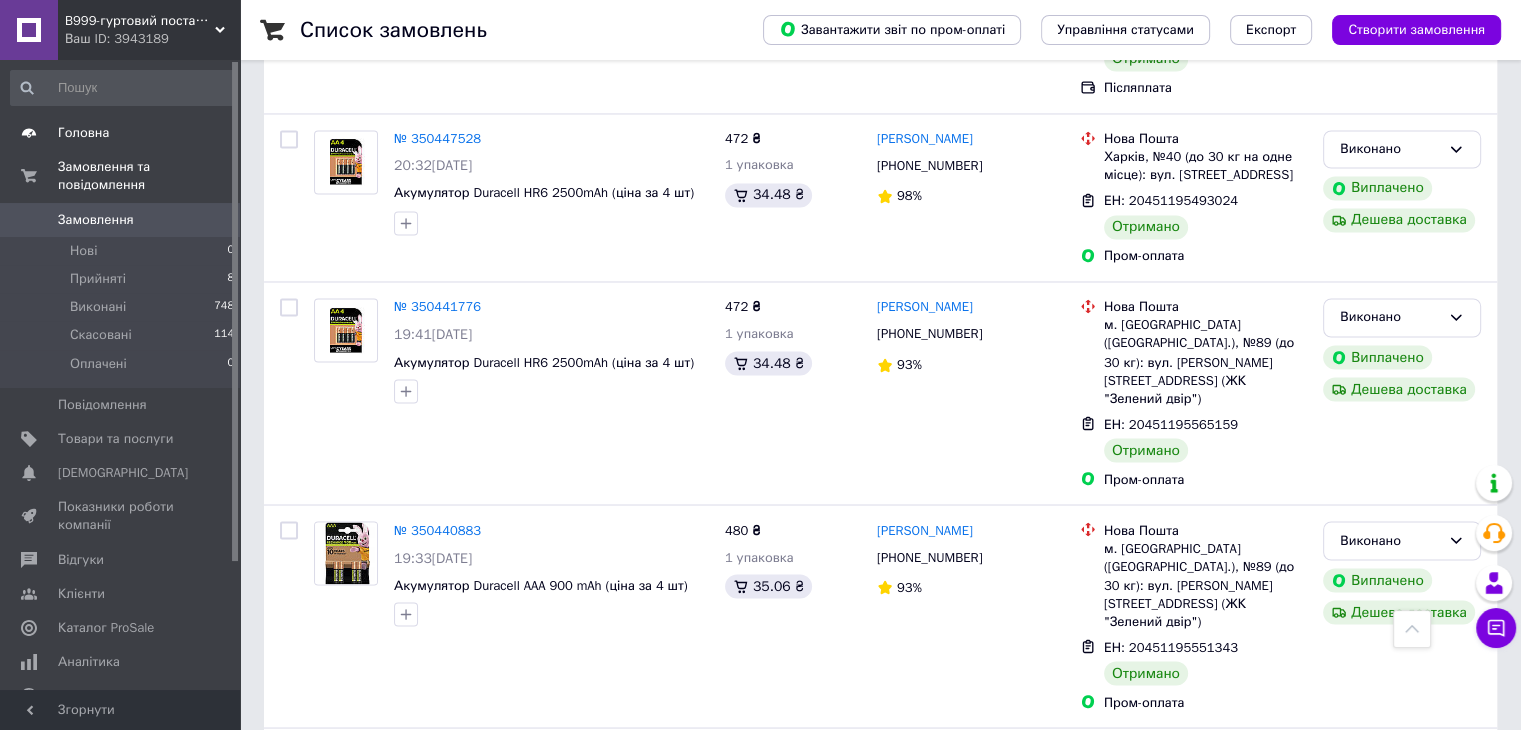 click on "Головна" at bounding box center (83, 133) 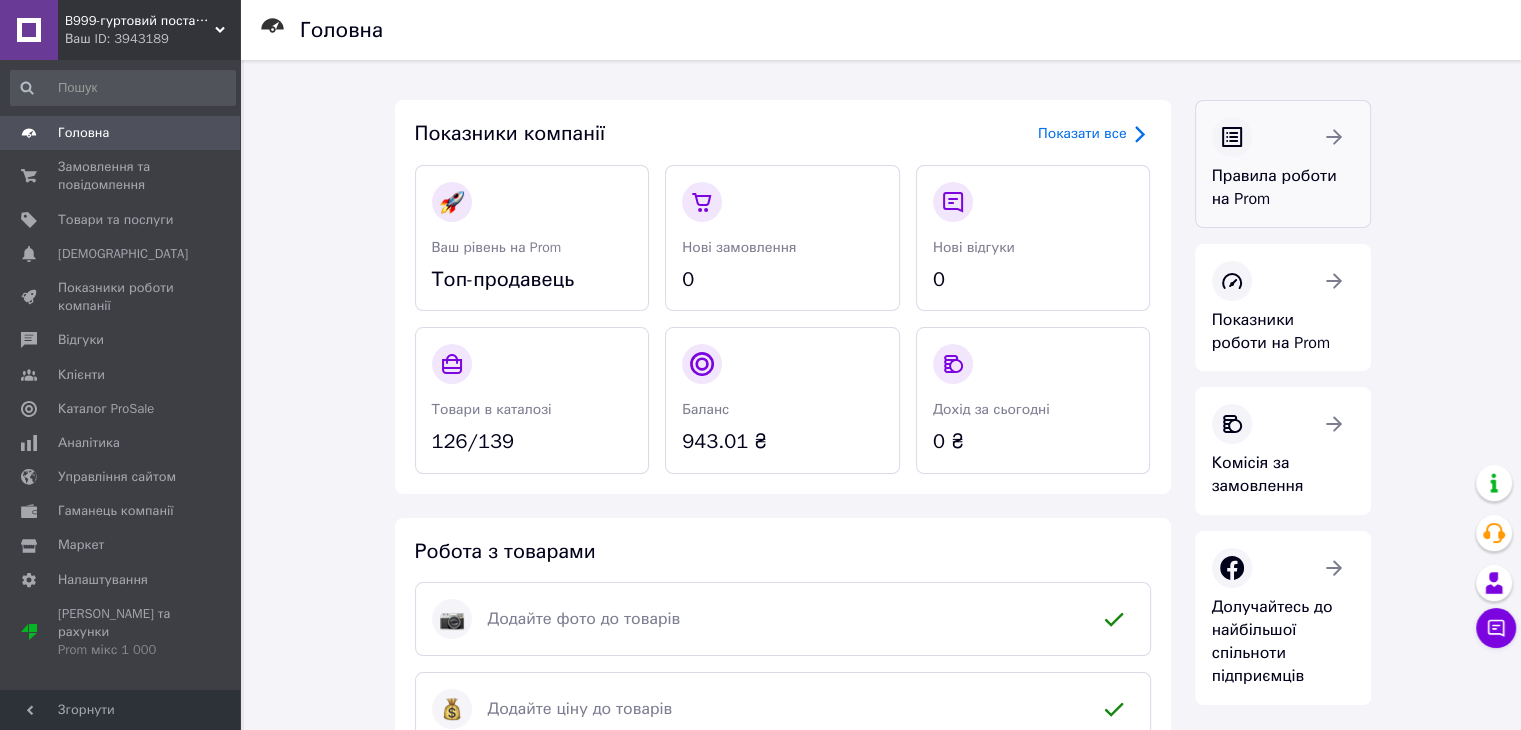 click on "Правила роботи на Prom" at bounding box center (1274, 187) 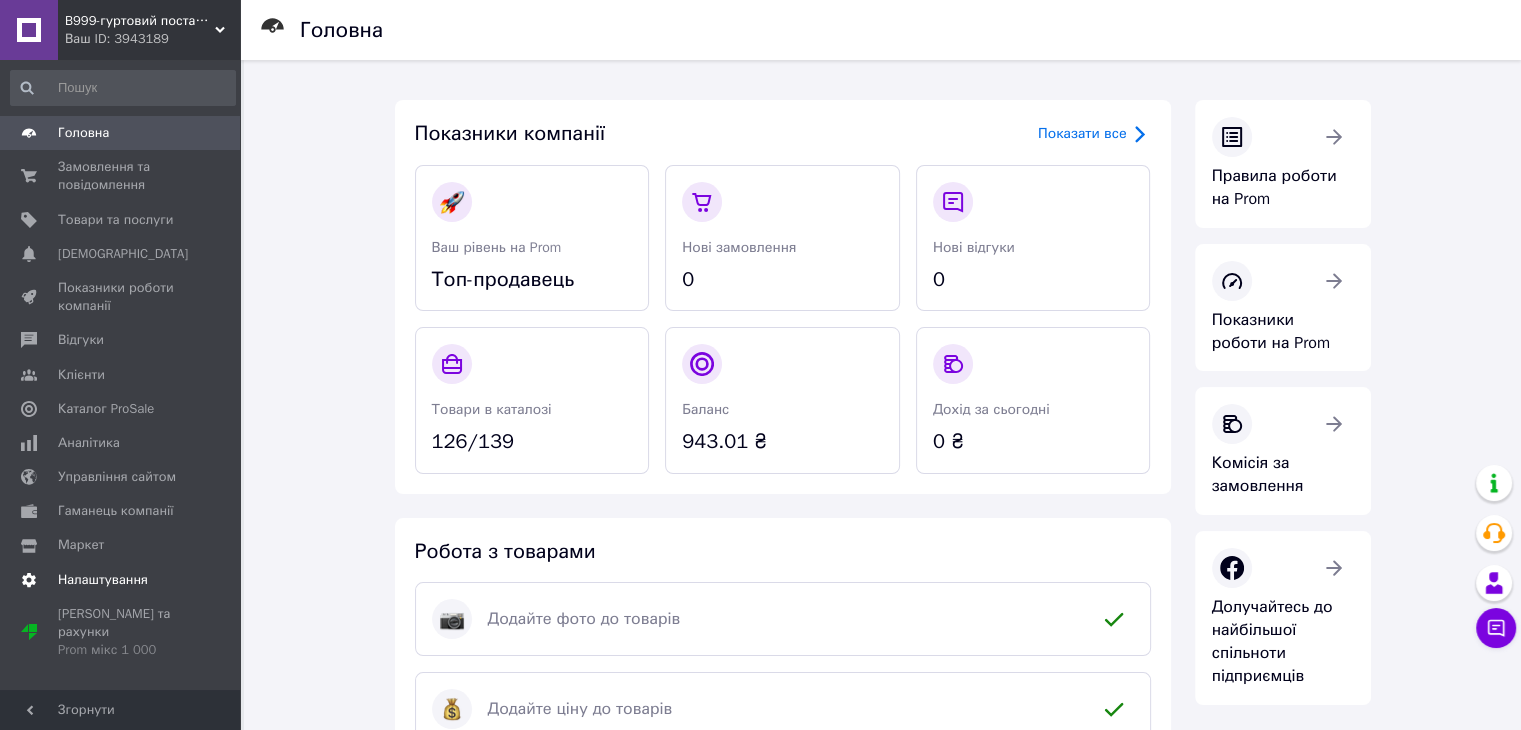 click at bounding box center (29, 580) 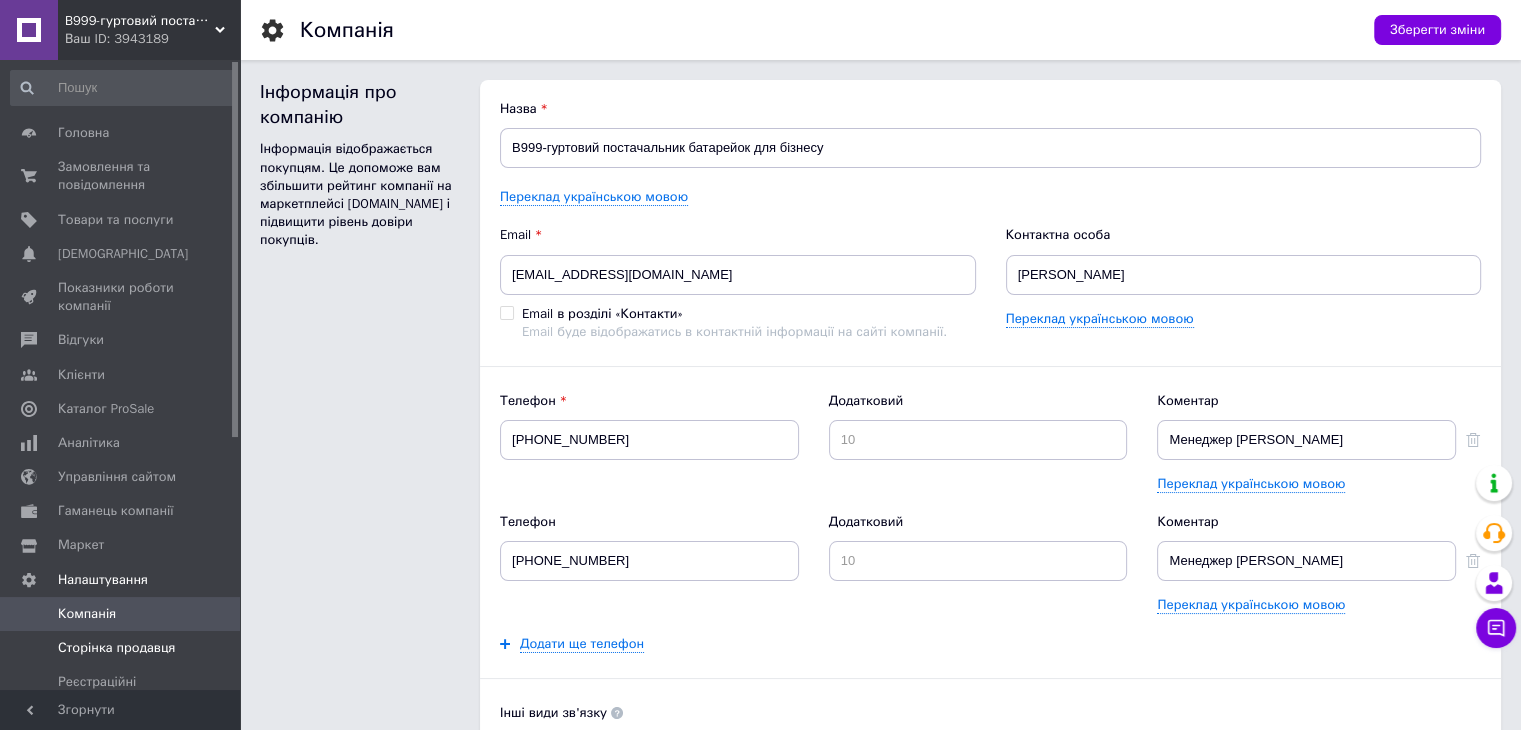scroll, scrollTop: 0, scrollLeft: 0, axis: both 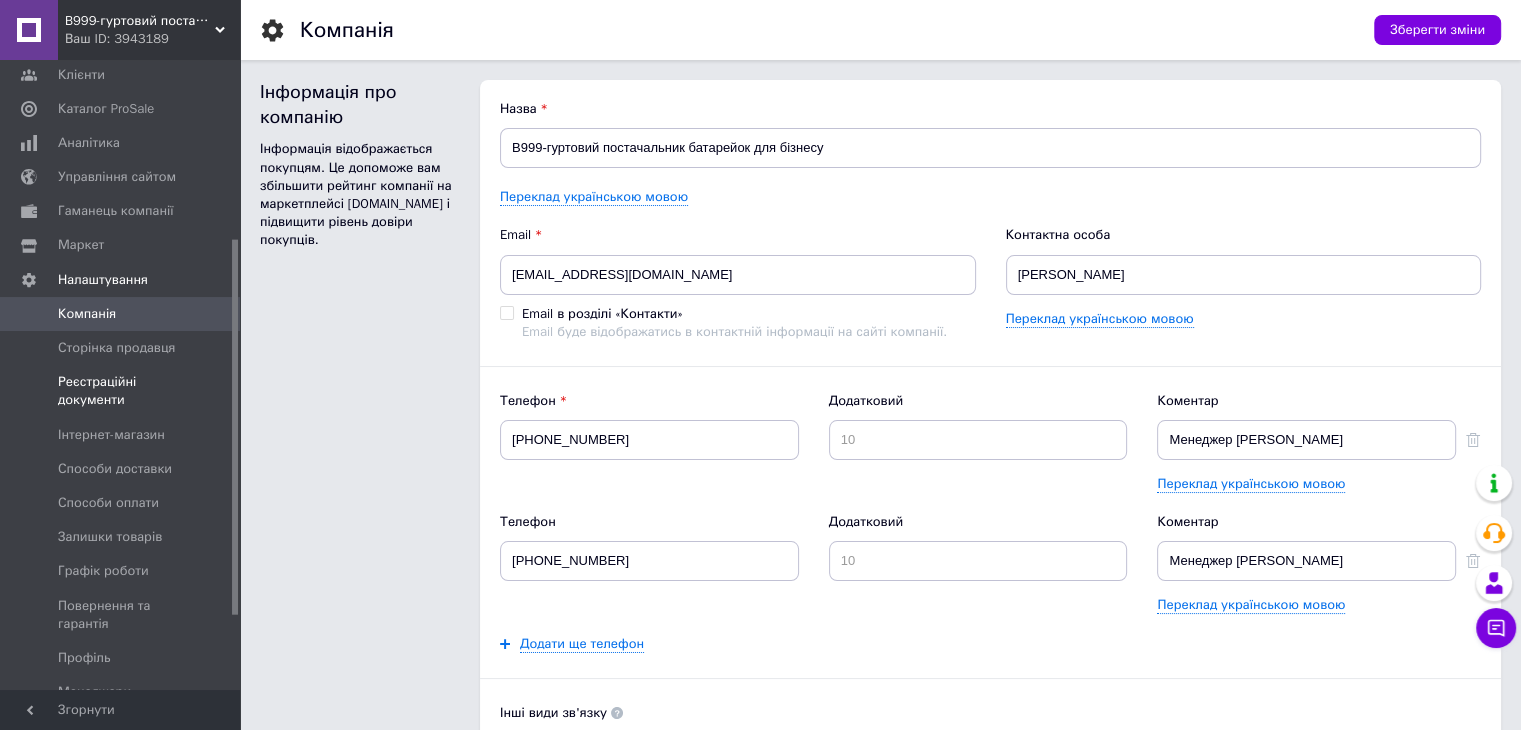 click on "Реєстраційні документи" at bounding box center (121, 391) 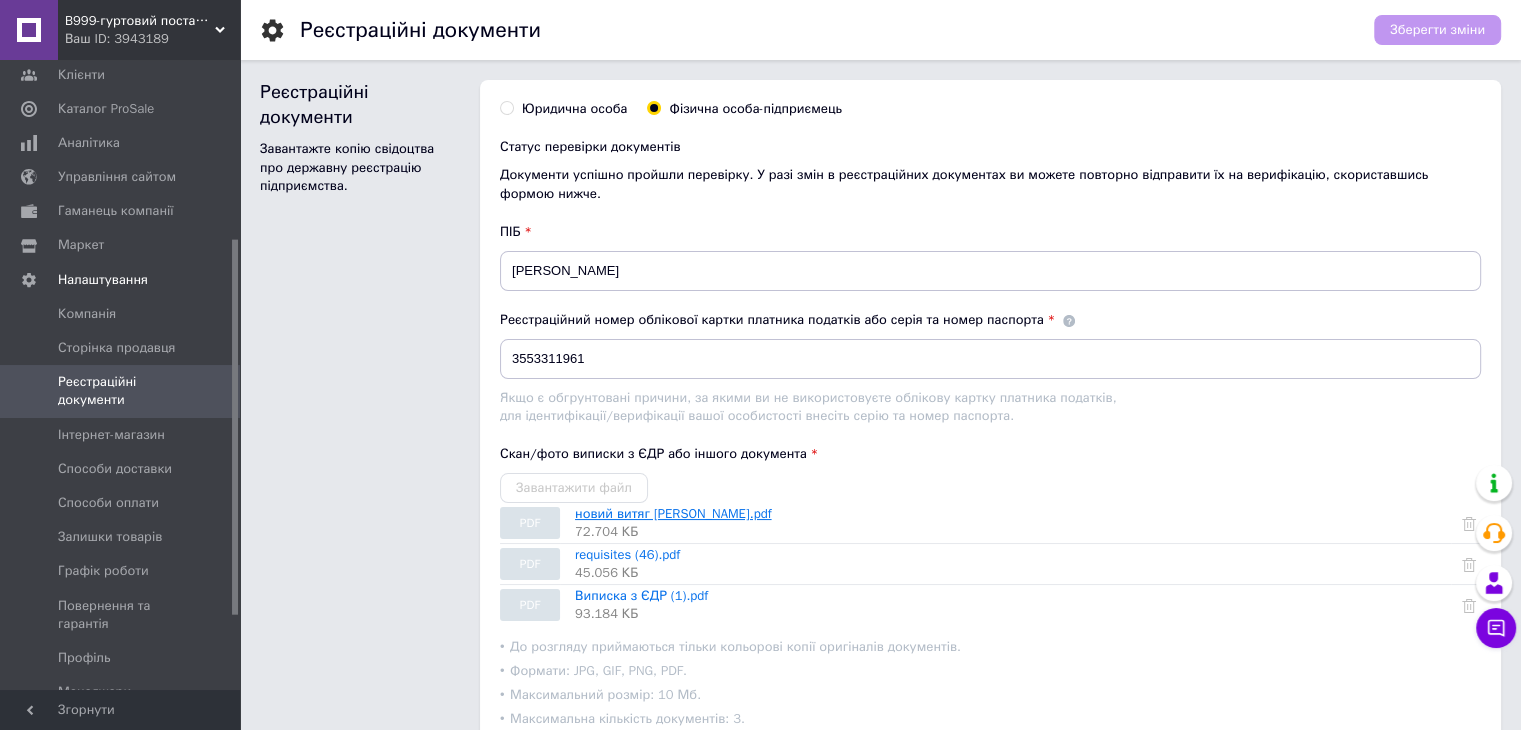 click on "новий витяг [PERSON_NAME].pdf" at bounding box center (673, 513) 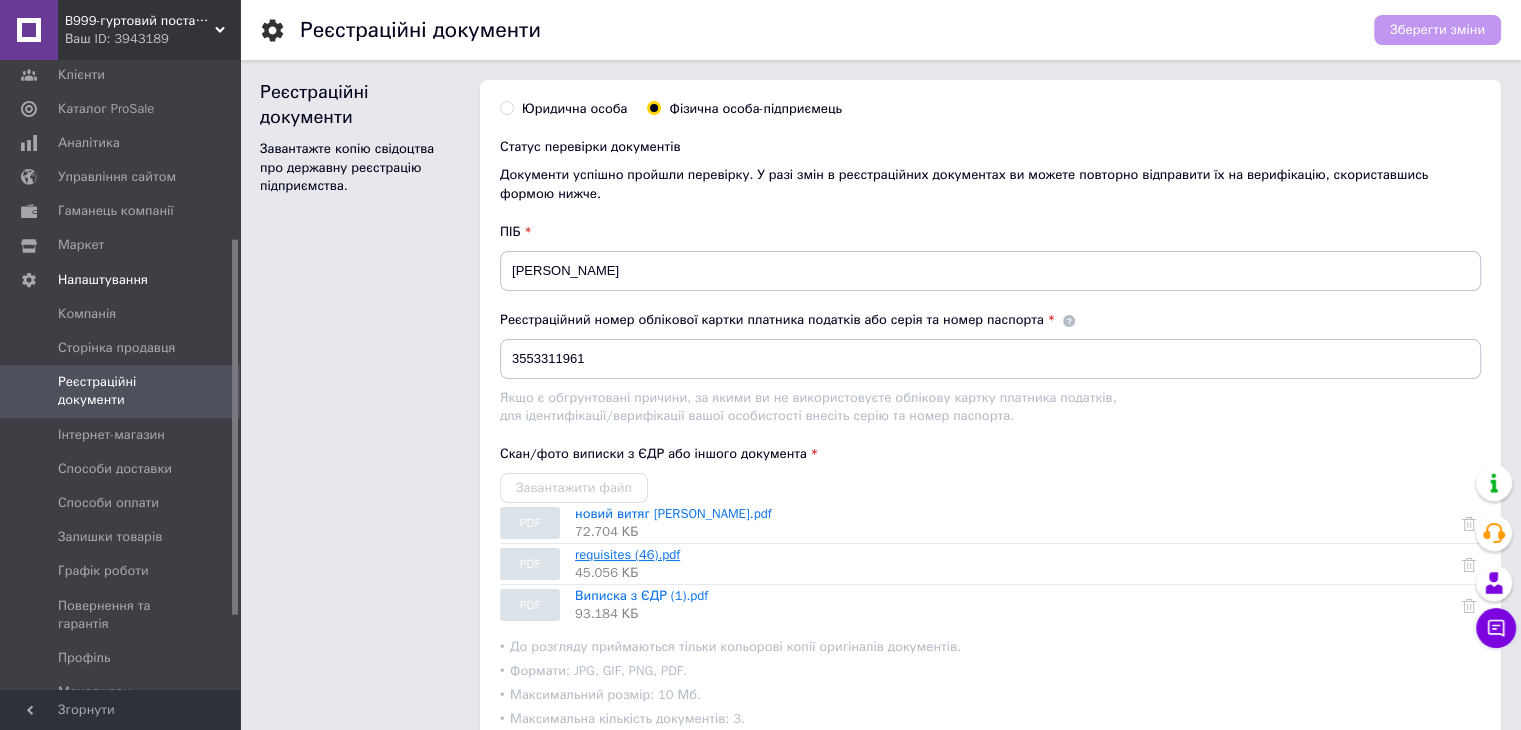 click on "requisites (46).pdf" at bounding box center (627, 554) 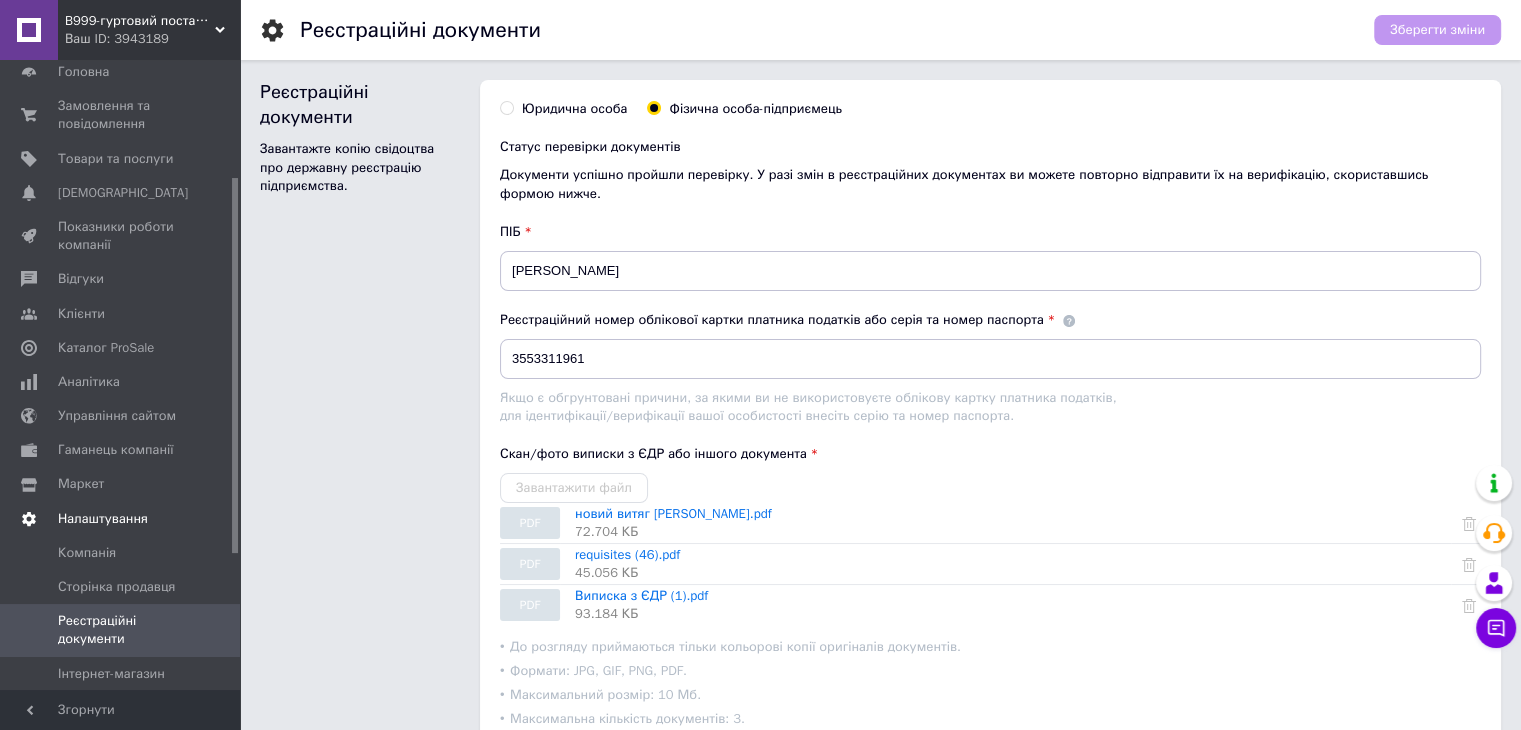 scroll, scrollTop: 0, scrollLeft: 0, axis: both 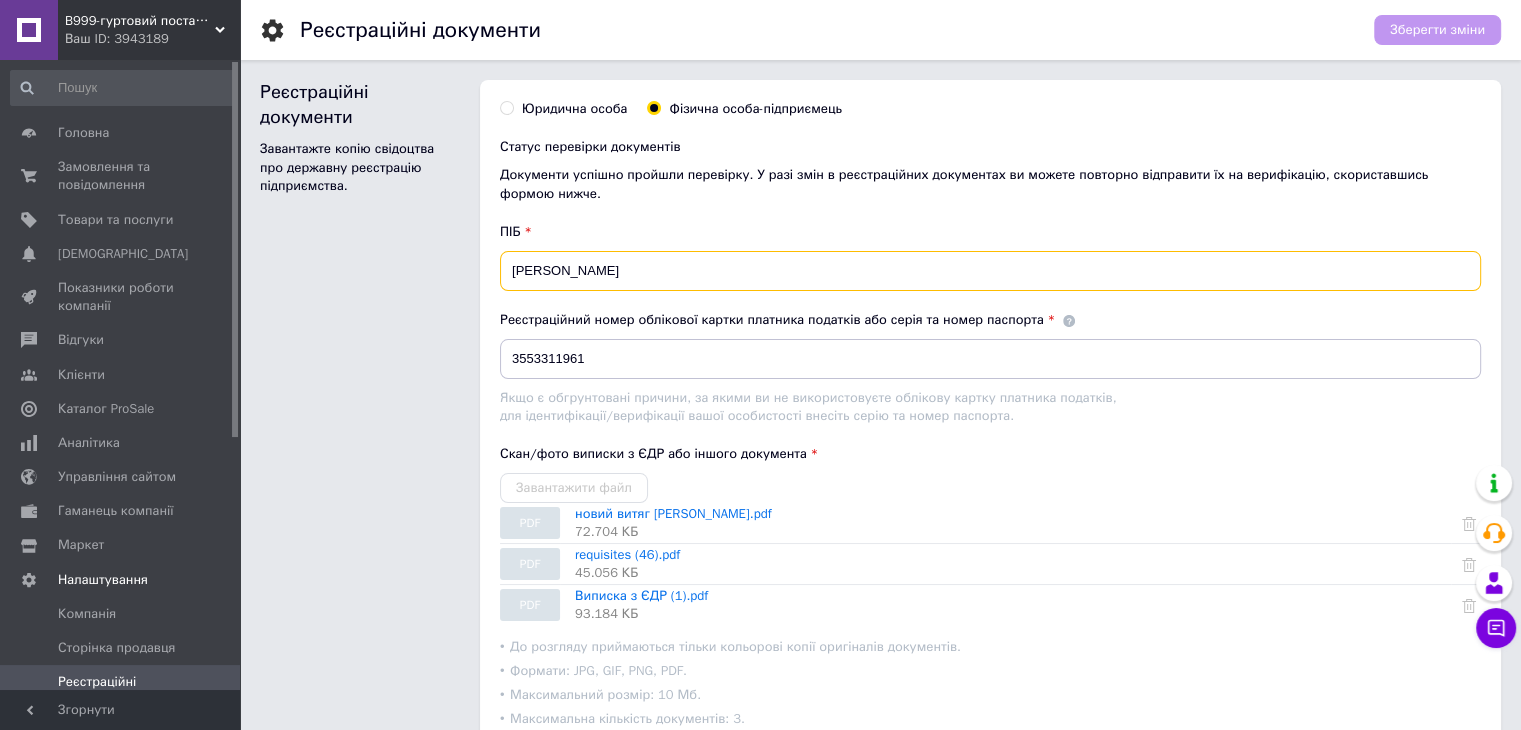 drag, startPoint x: 702, startPoint y: 269, endPoint x: 476, endPoint y: 250, distance: 226.79727 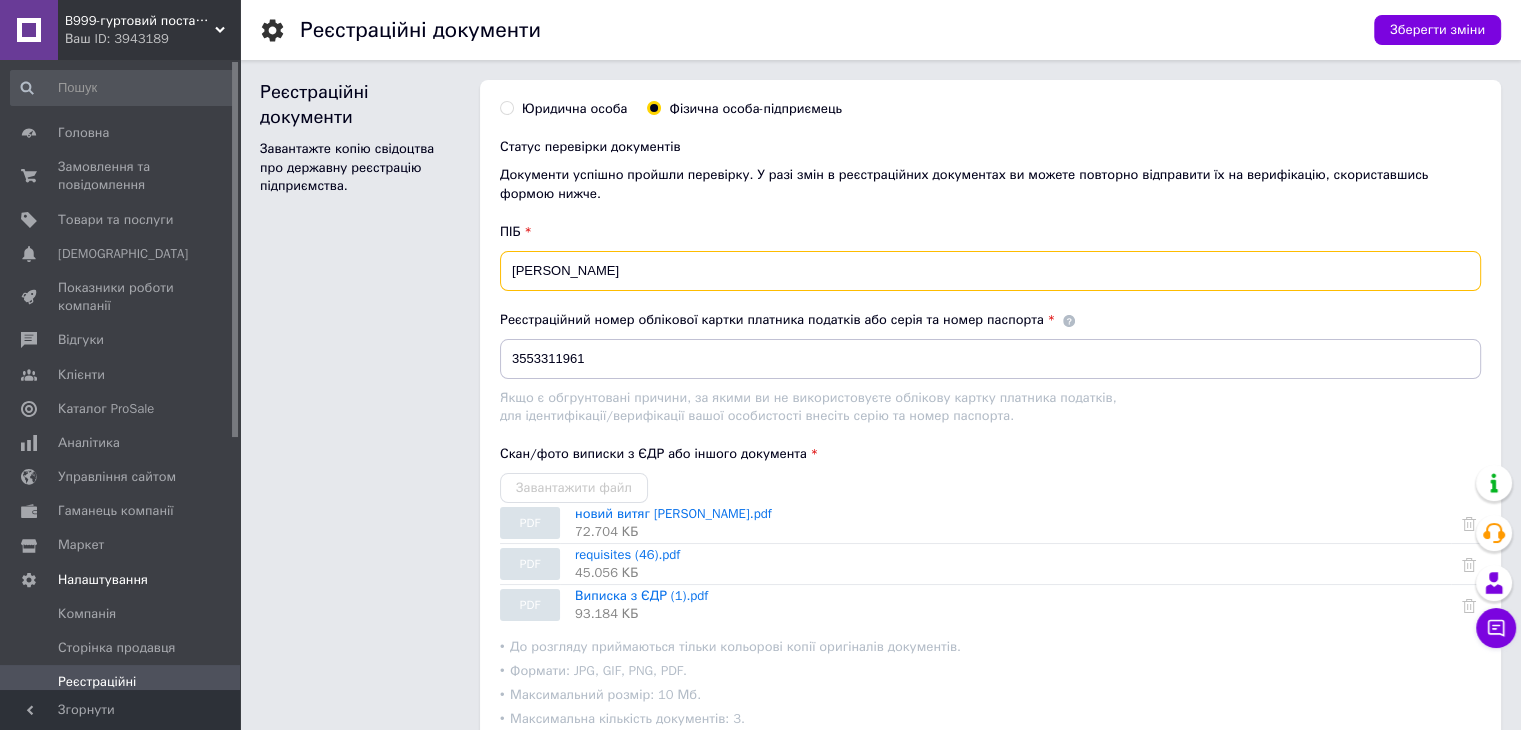 type on "[PERSON_NAME]" 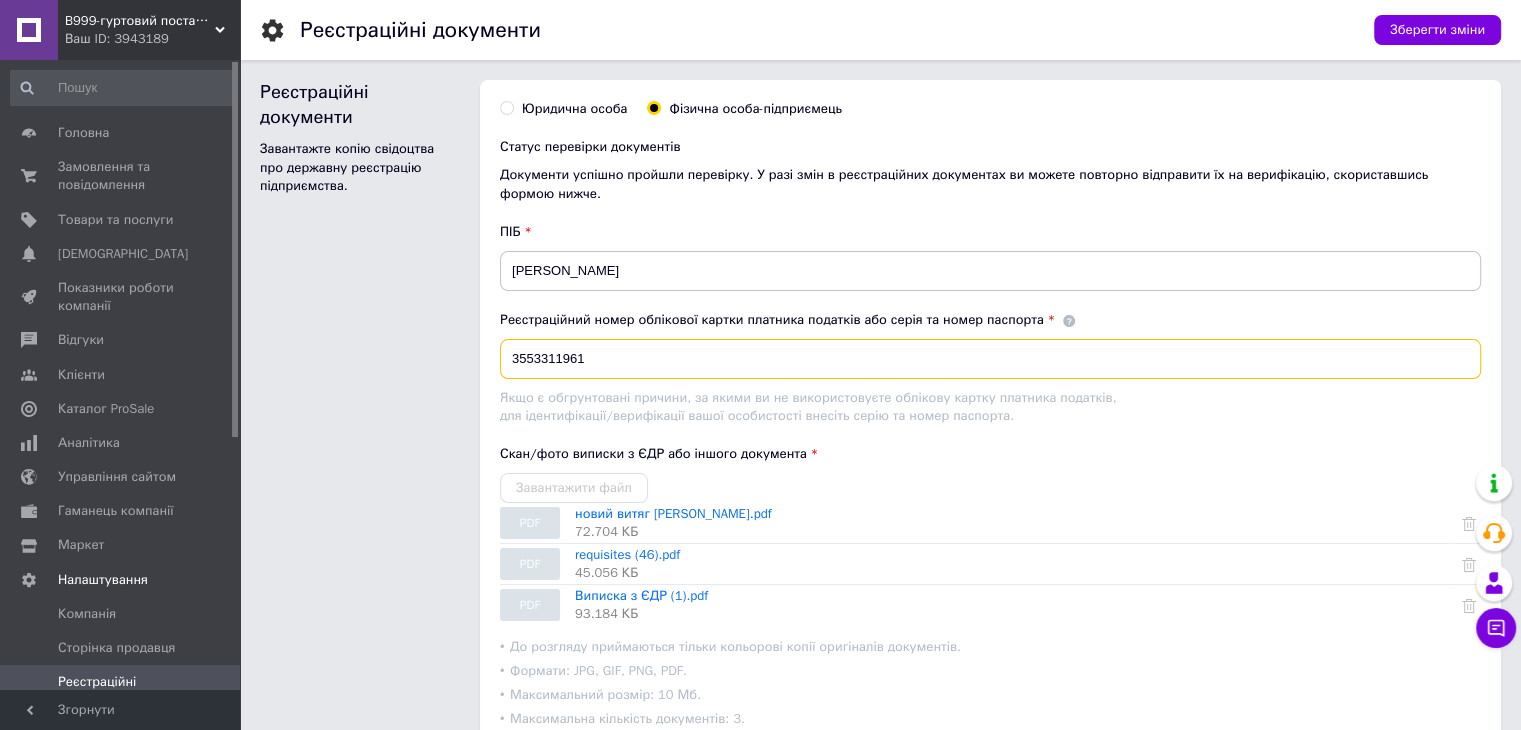 drag, startPoint x: 612, startPoint y: 358, endPoint x: 503, endPoint y: 339, distance: 110.64357 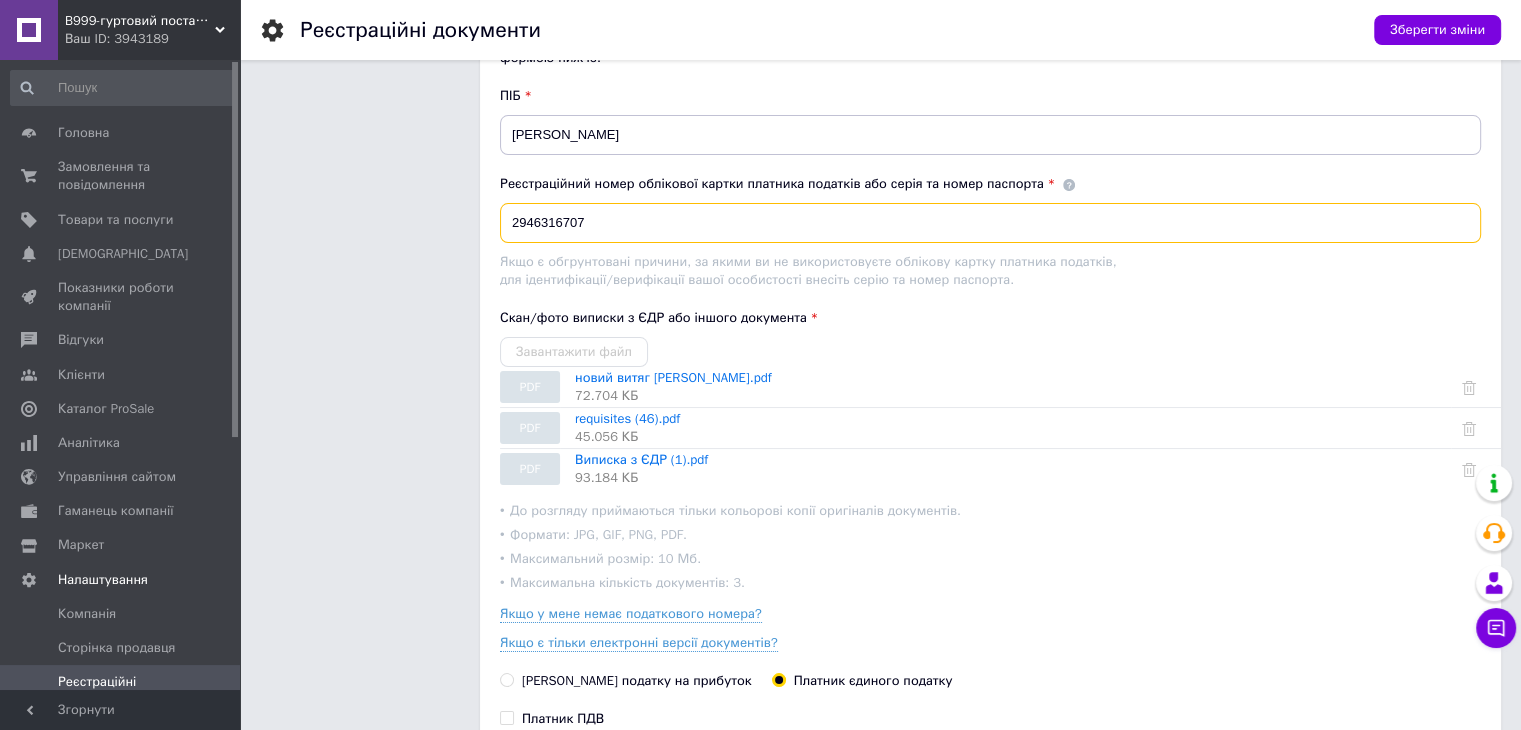 scroll, scrollTop: 200, scrollLeft: 0, axis: vertical 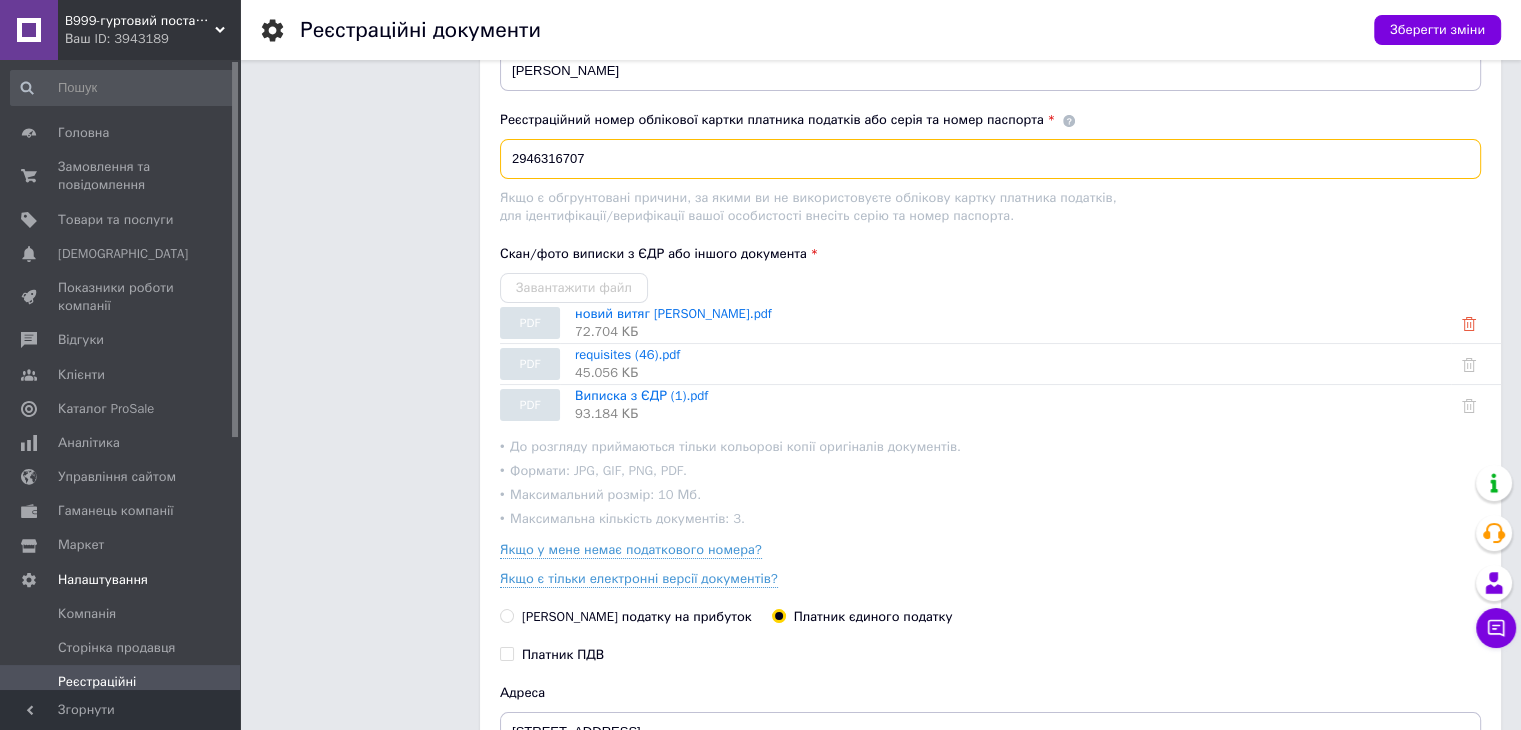 type on "2946316707" 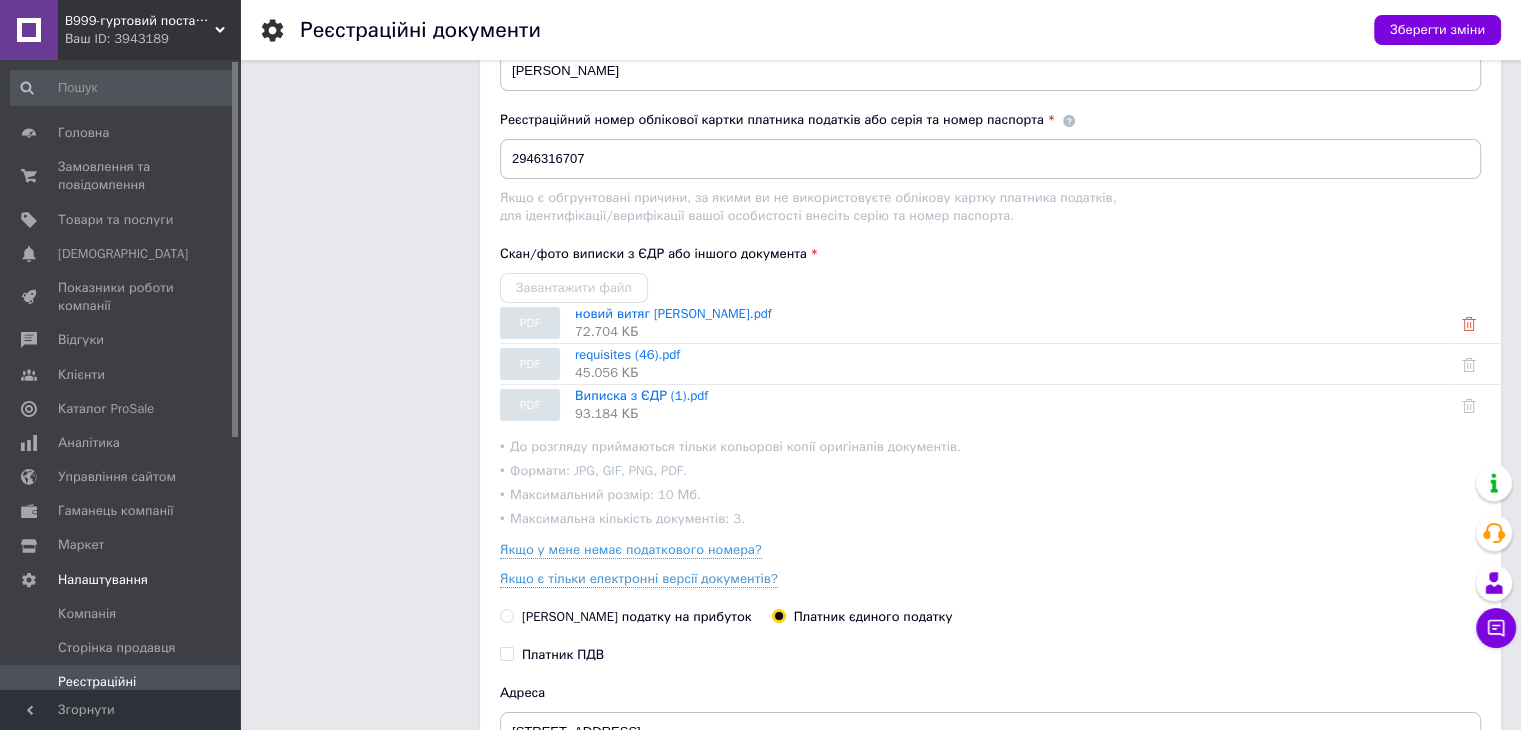 click 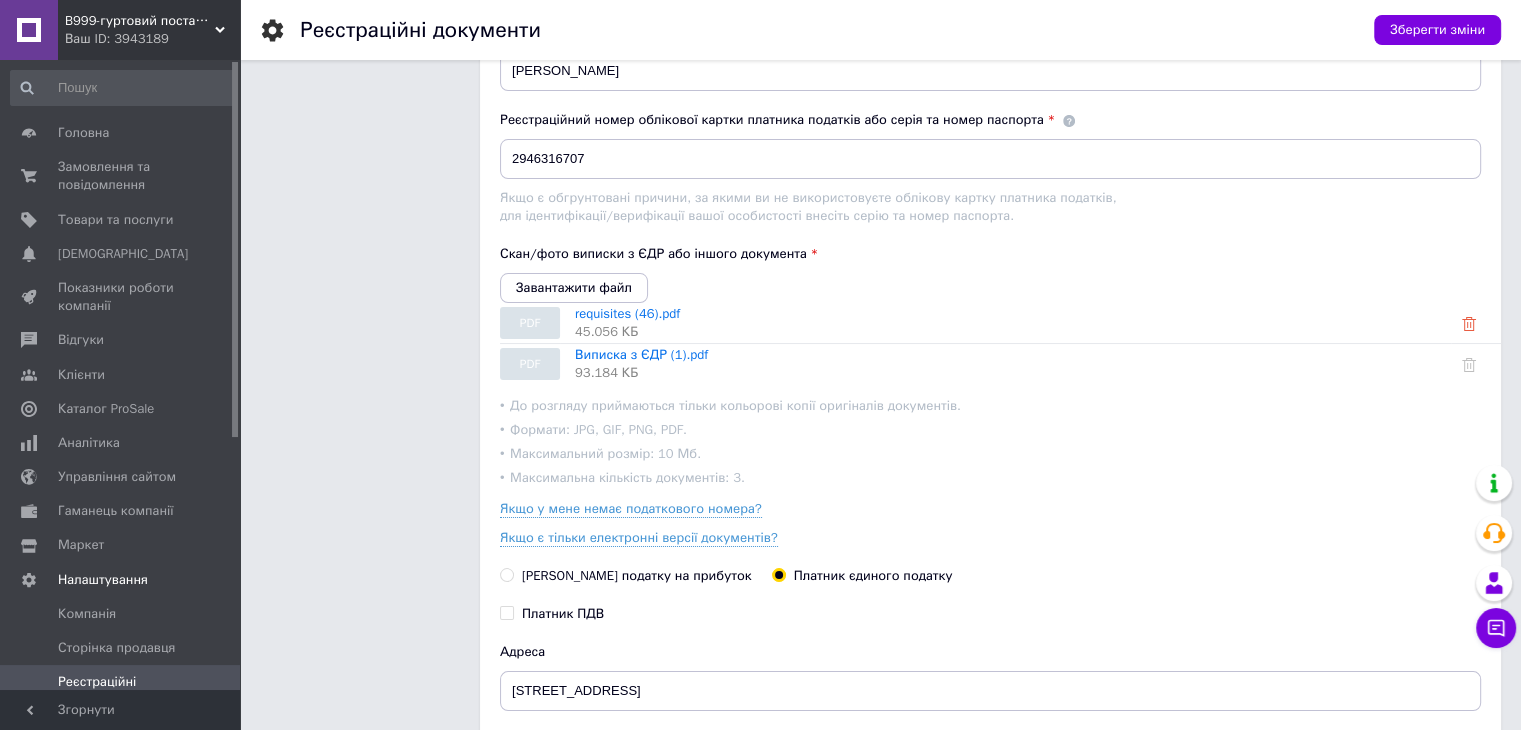 click 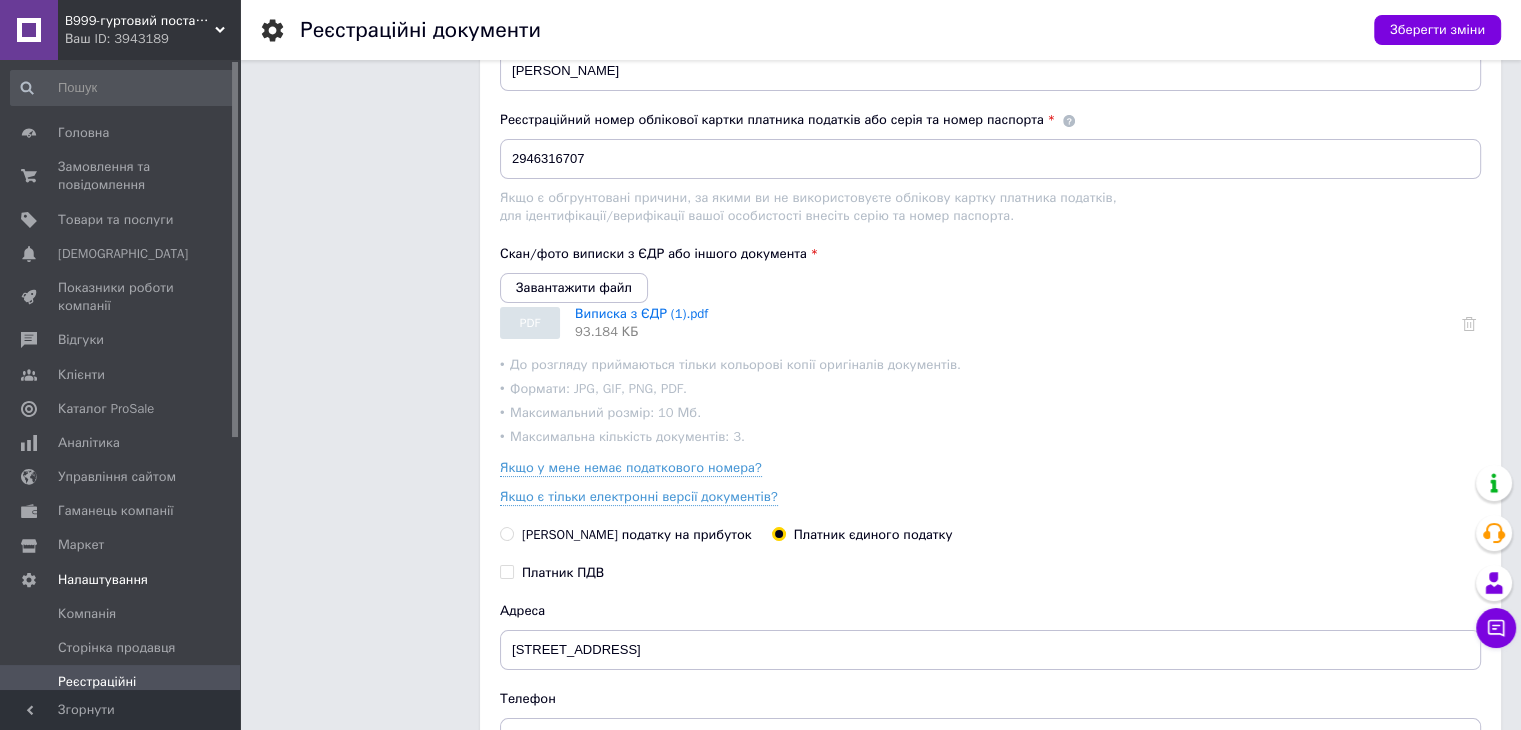 click 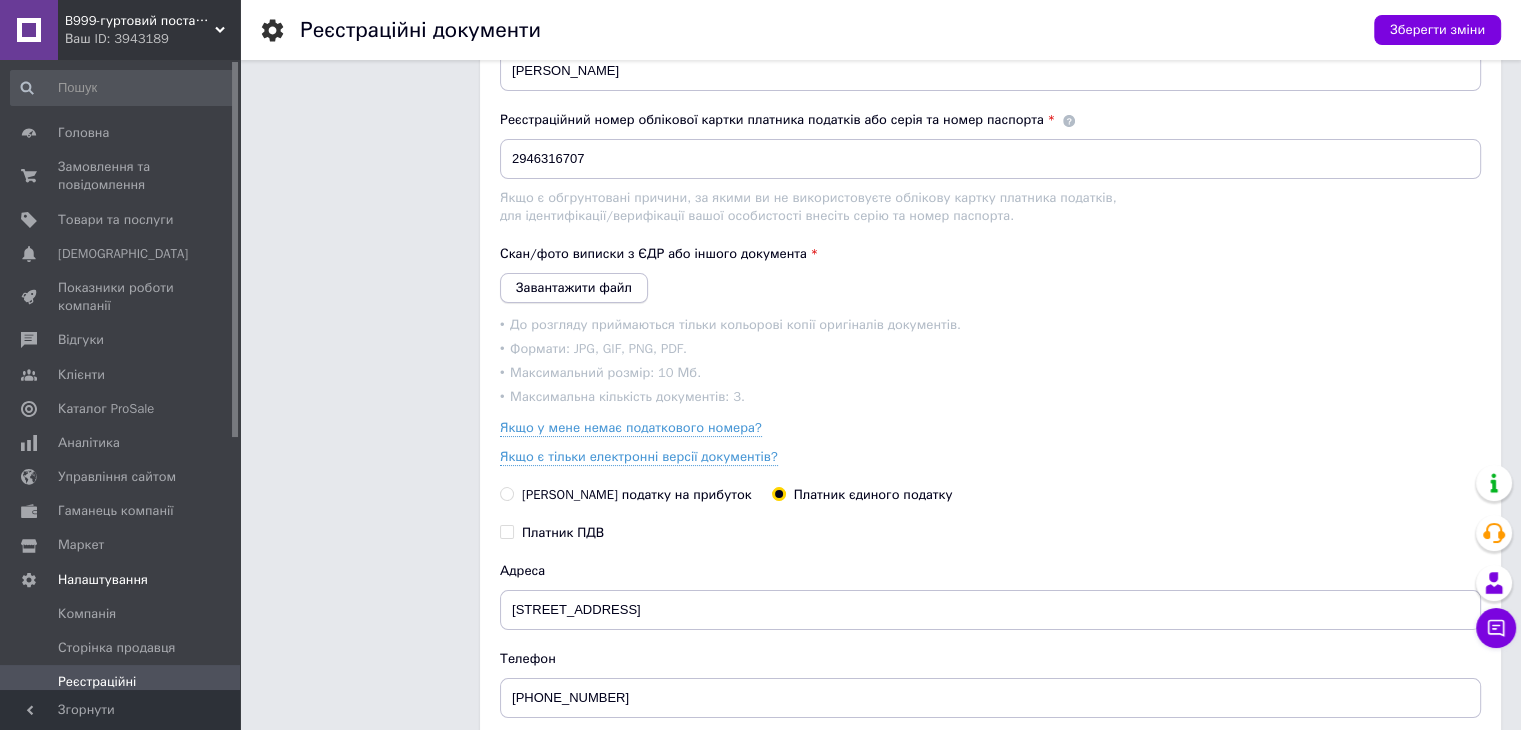 click on "Завантажити файл" at bounding box center [574, 287] 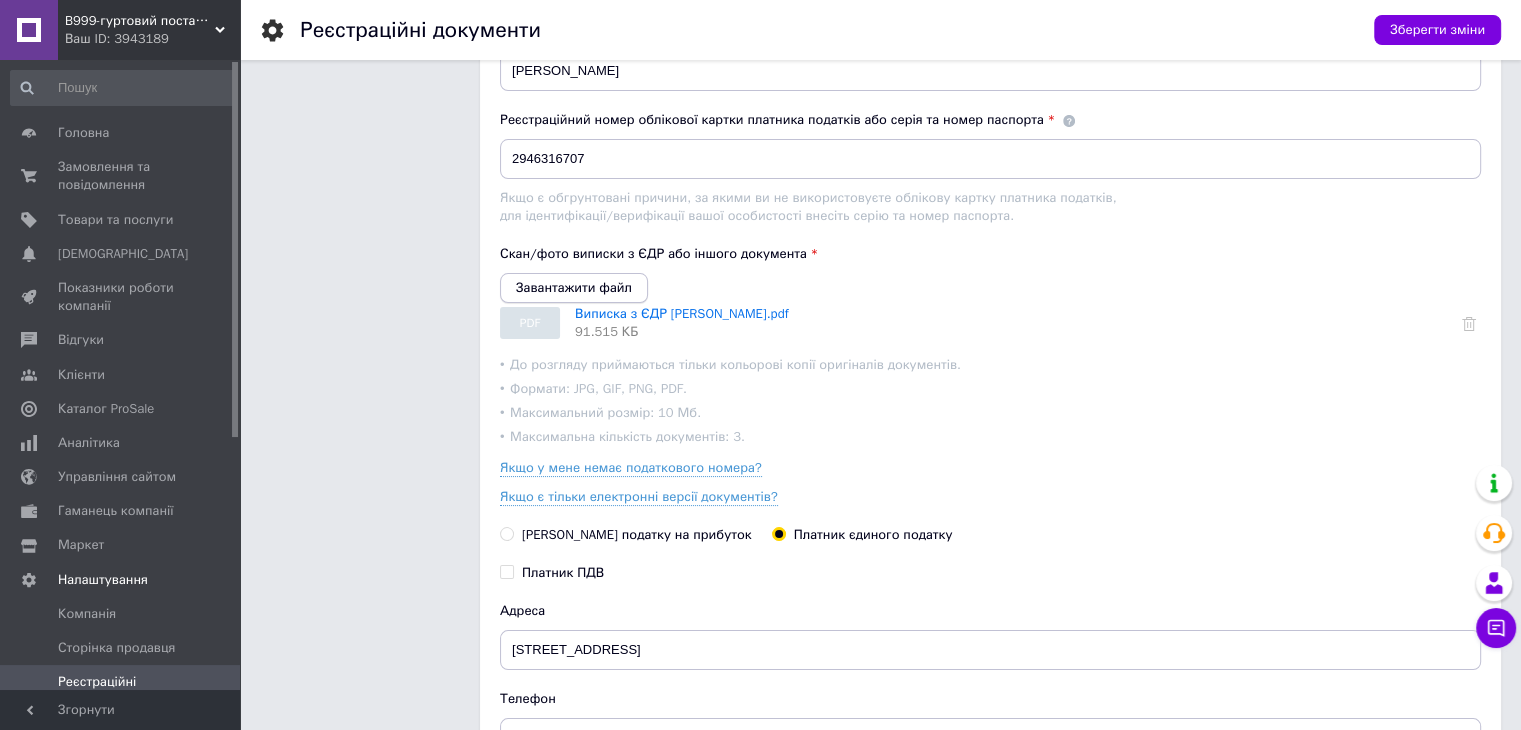 click on "Завантажити файл" at bounding box center [574, 287] 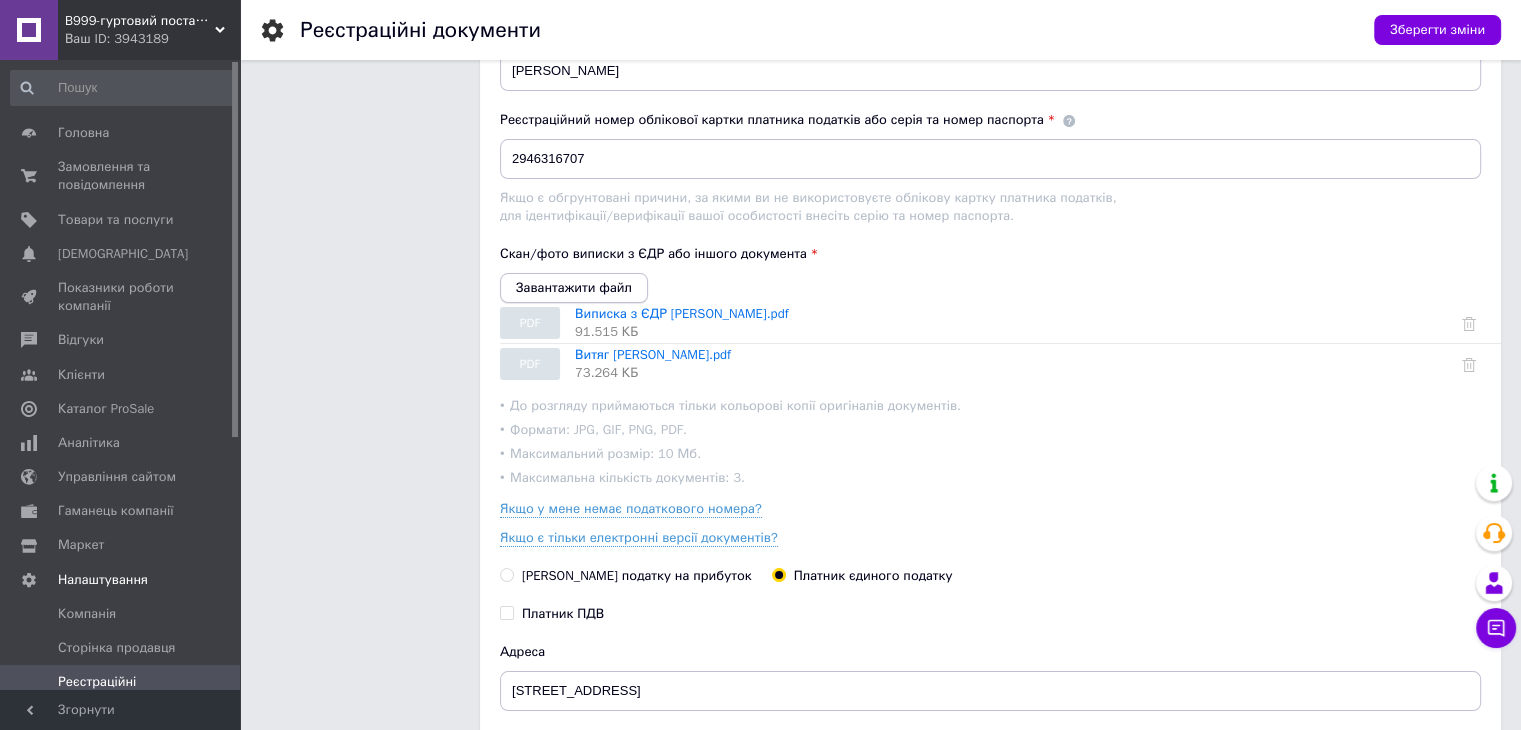 click on "Завантажити файл" at bounding box center (574, 287) 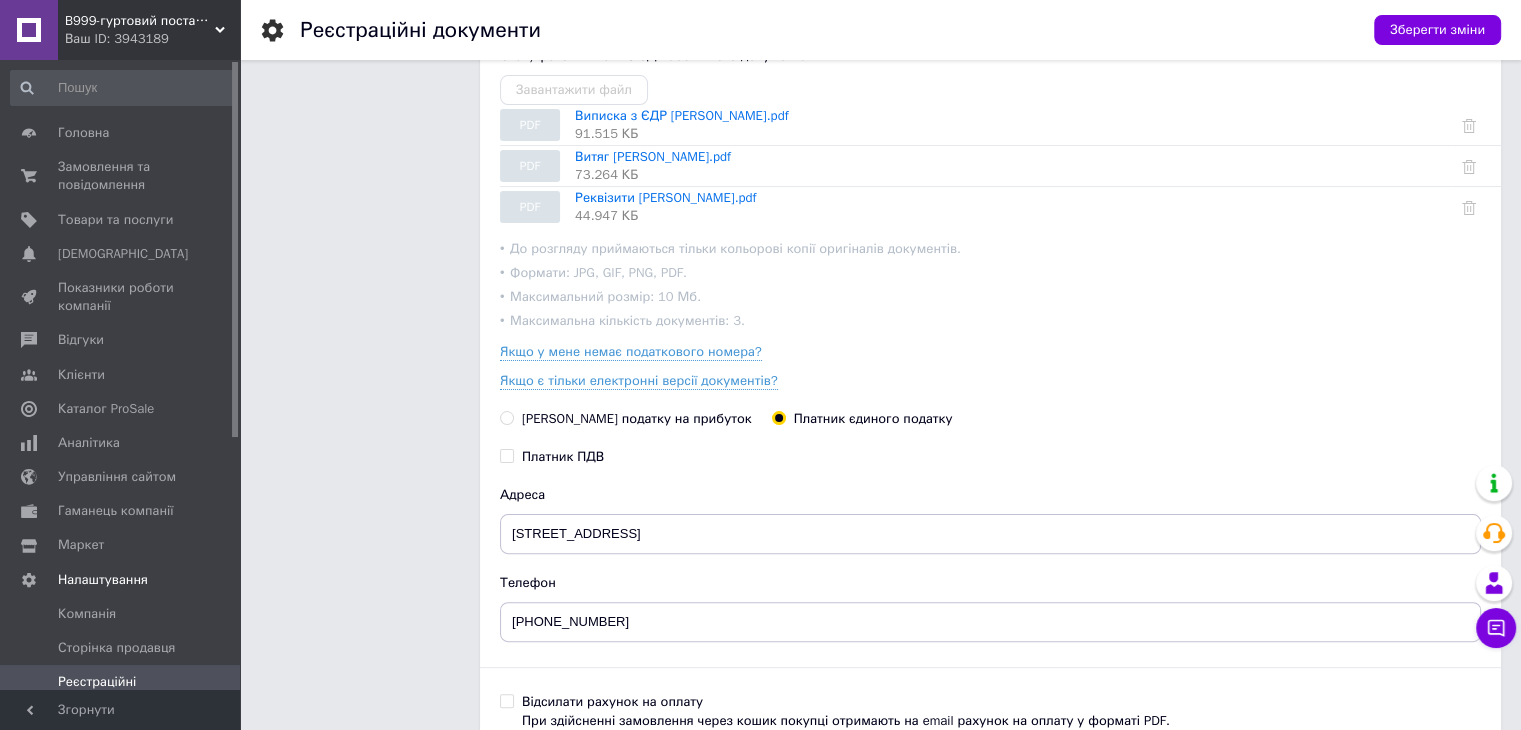 scroll, scrollTop: 400, scrollLeft: 0, axis: vertical 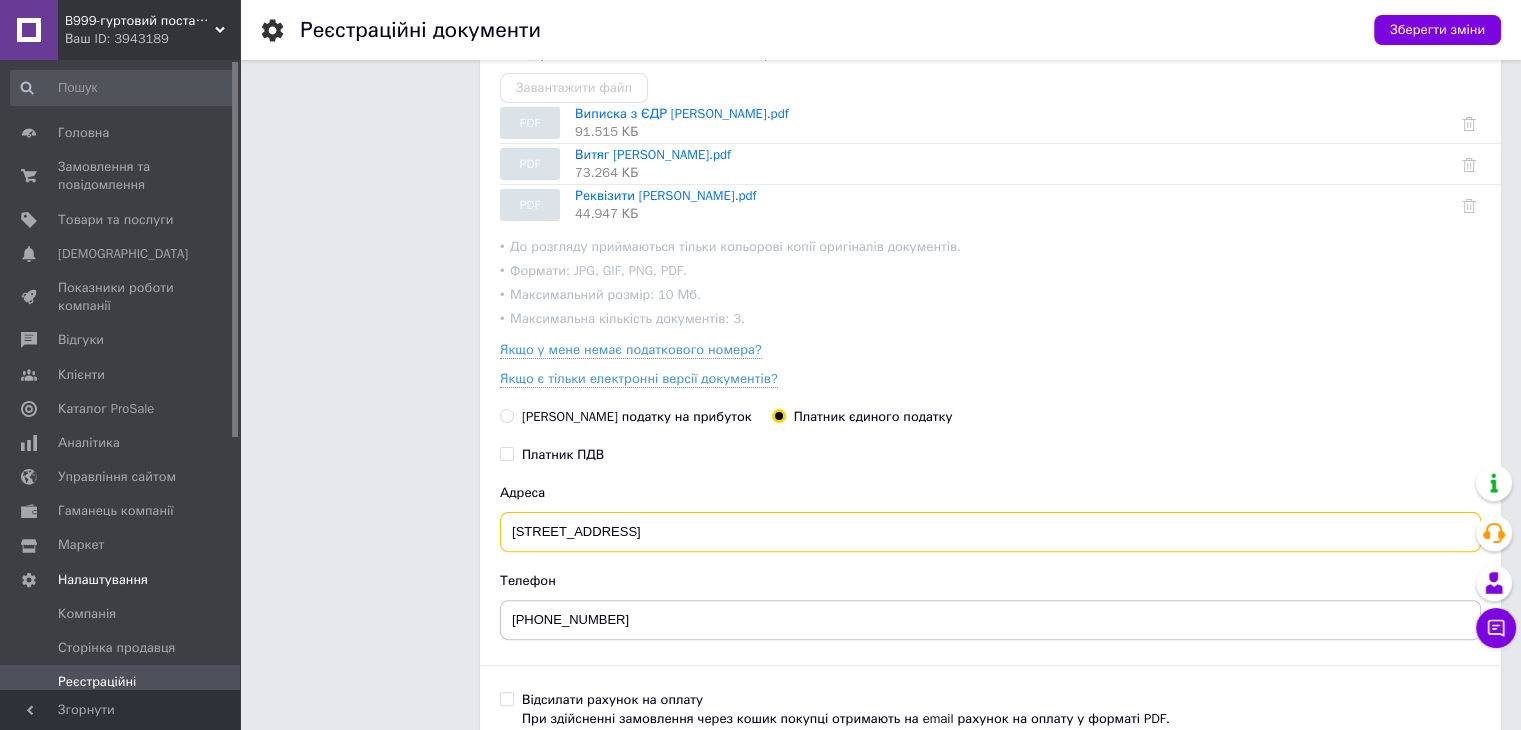 click on "[STREET_ADDRESS]" at bounding box center (990, 532) 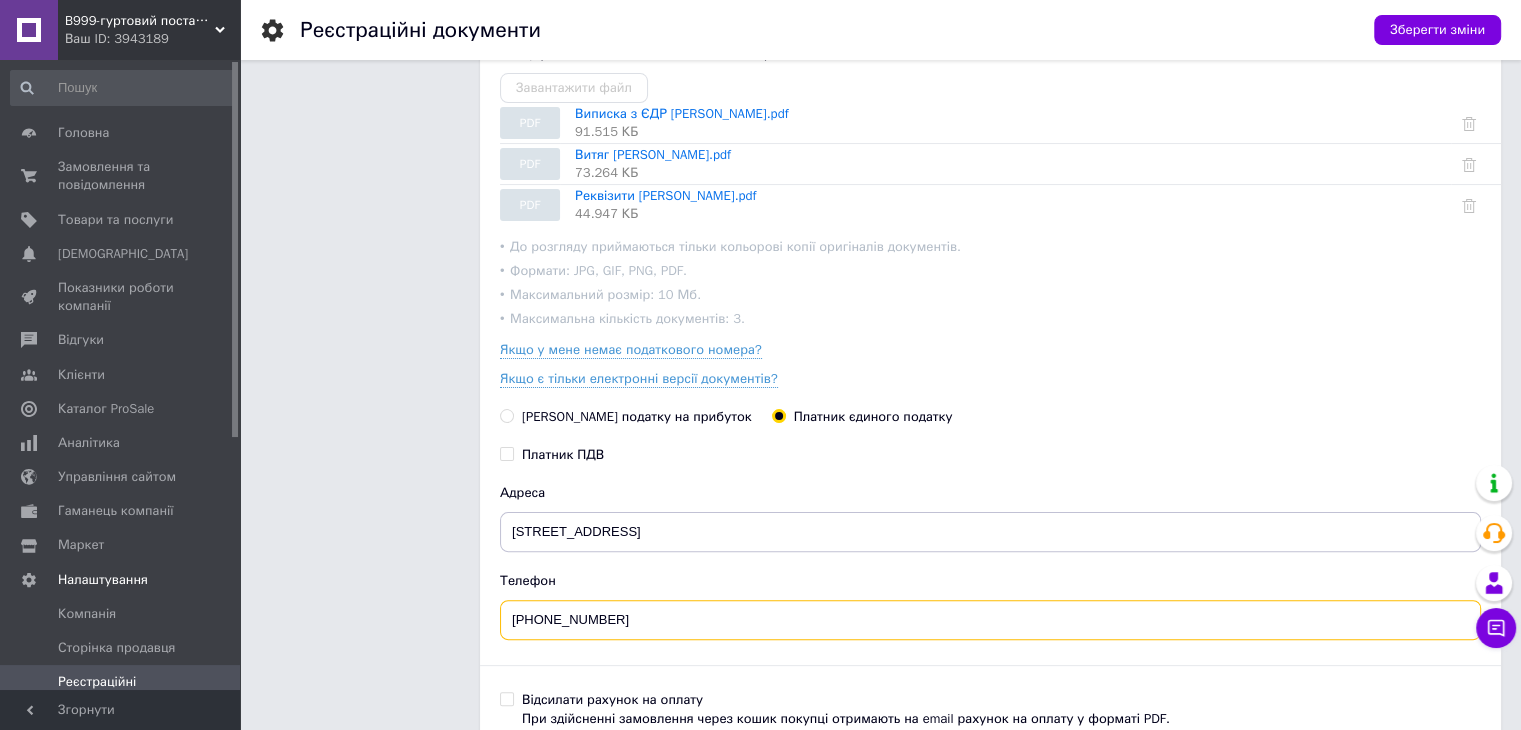drag, startPoint x: 540, startPoint y: 616, endPoint x: 612, endPoint y: 618, distance: 72.02777 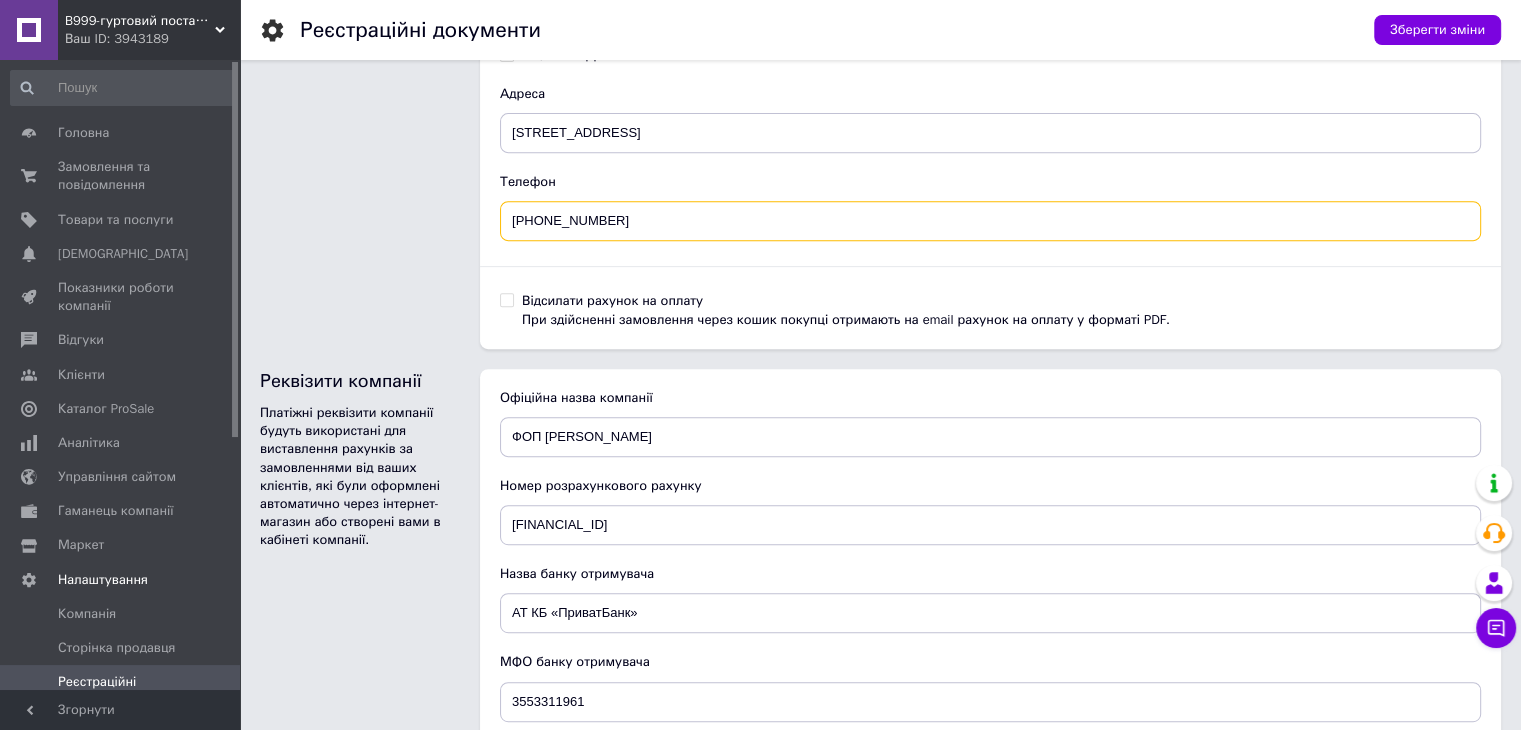 scroll, scrollTop: 800, scrollLeft: 0, axis: vertical 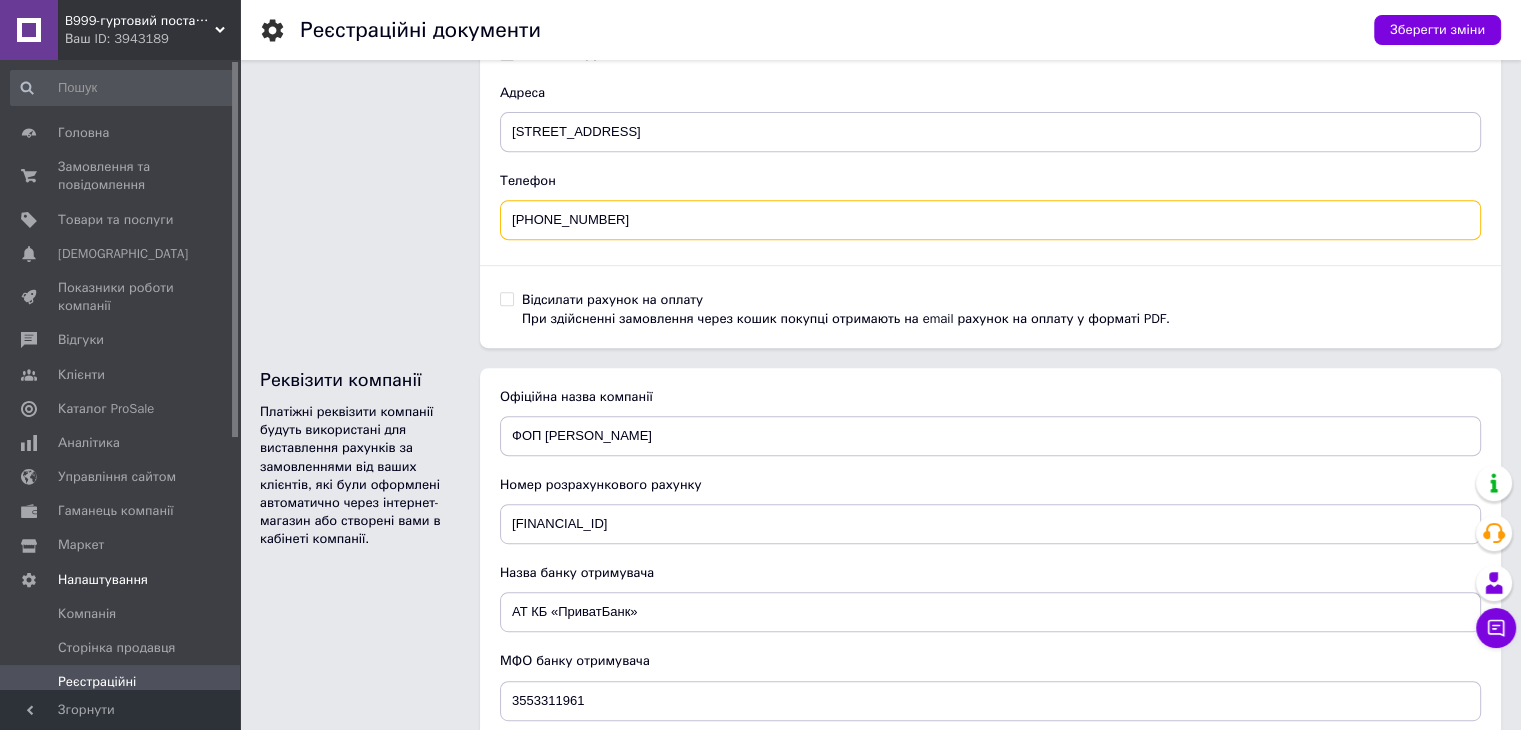 type on "[PHONE_NUMBER]" 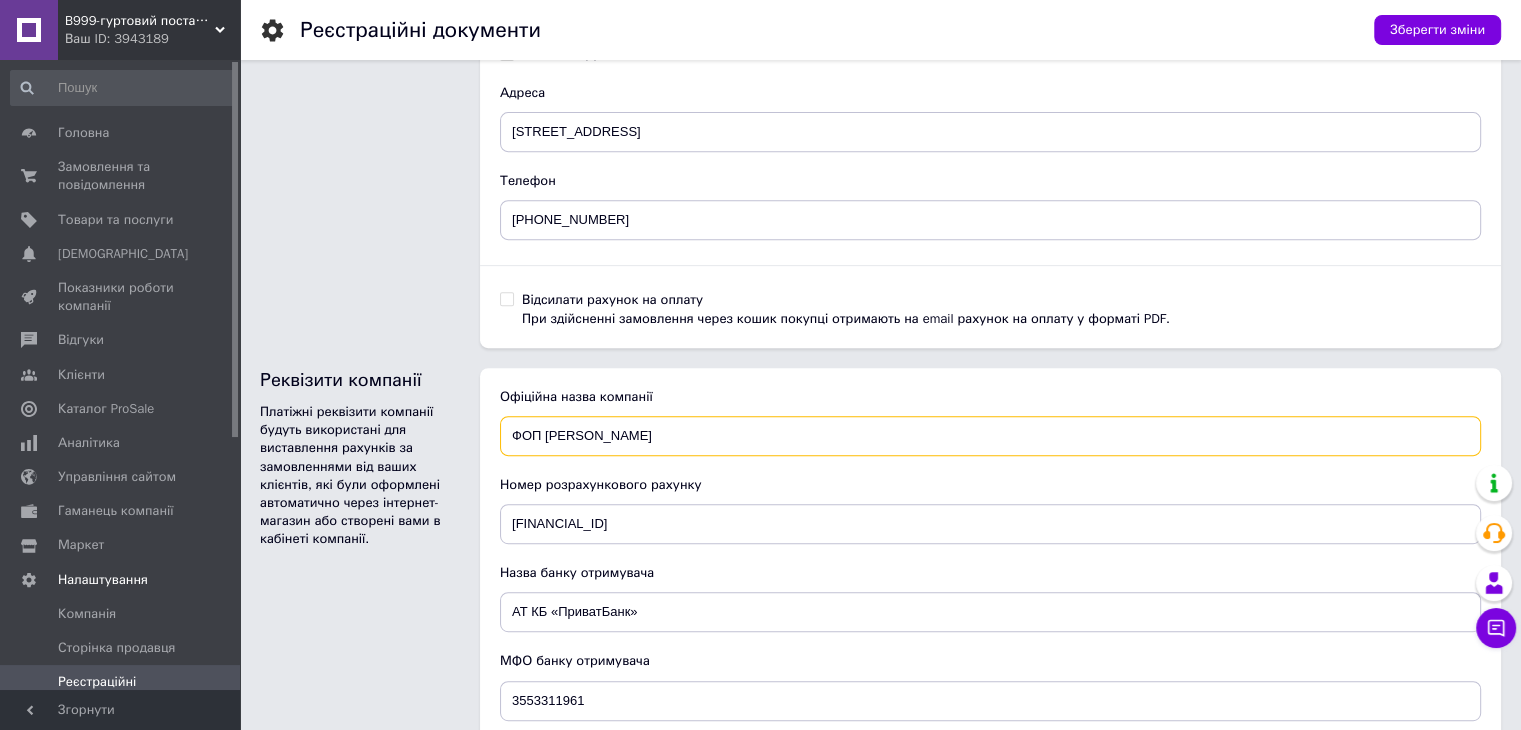 drag, startPoint x: 545, startPoint y: 427, endPoint x: 719, endPoint y: 421, distance: 174.10342 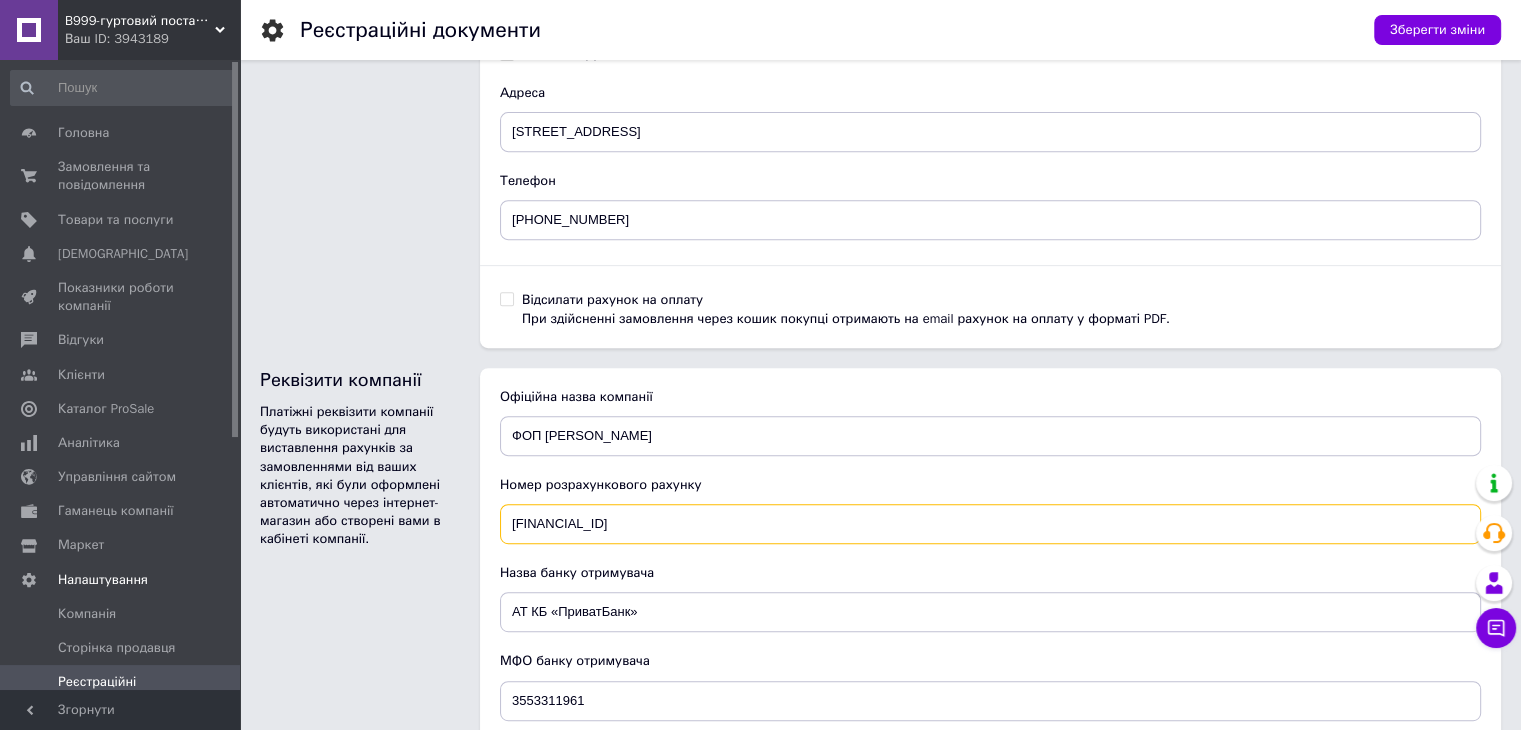 drag, startPoint x: 536, startPoint y: 521, endPoint x: 885, endPoint y: 524, distance: 349.0129 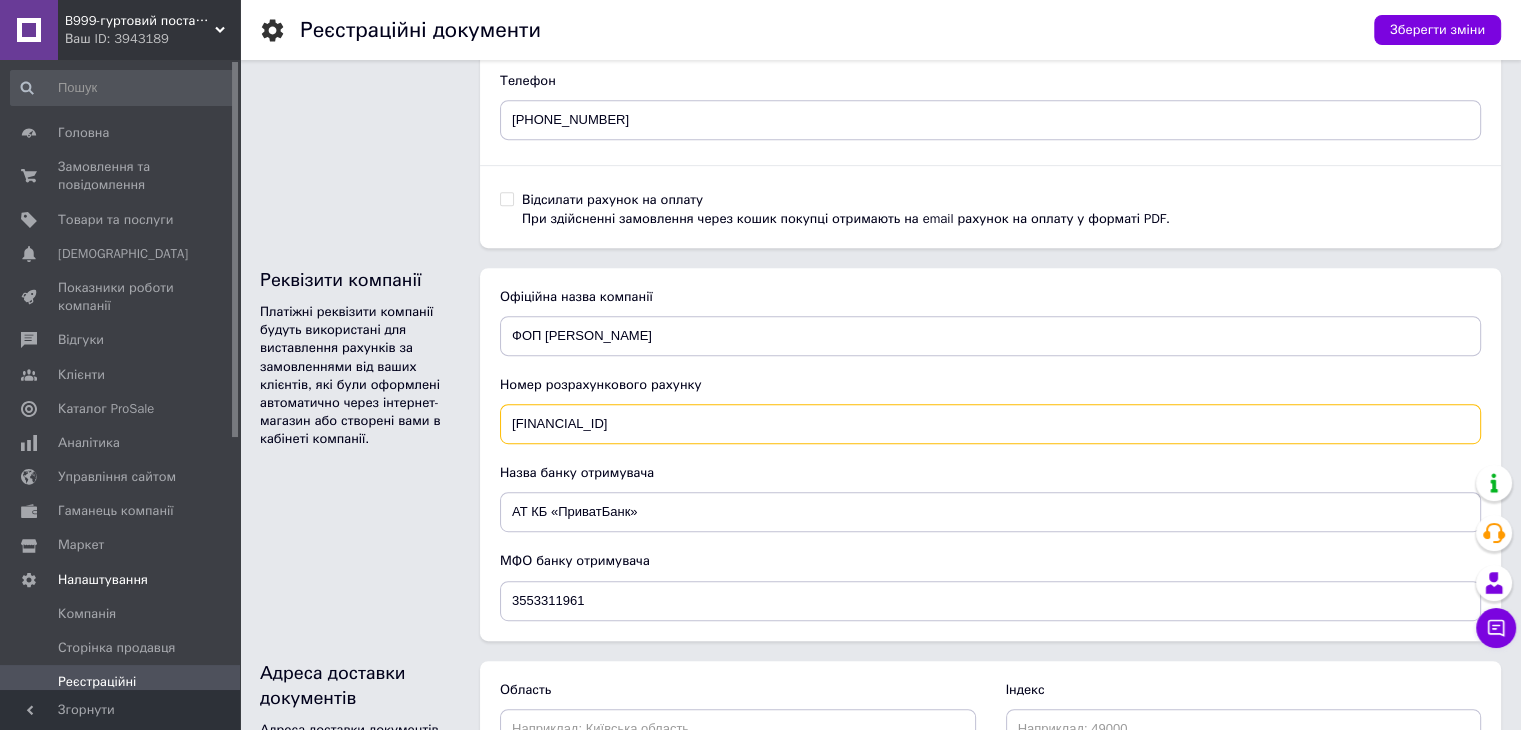 scroll, scrollTop: 1000, scrollLeft: 0, axis: vertical 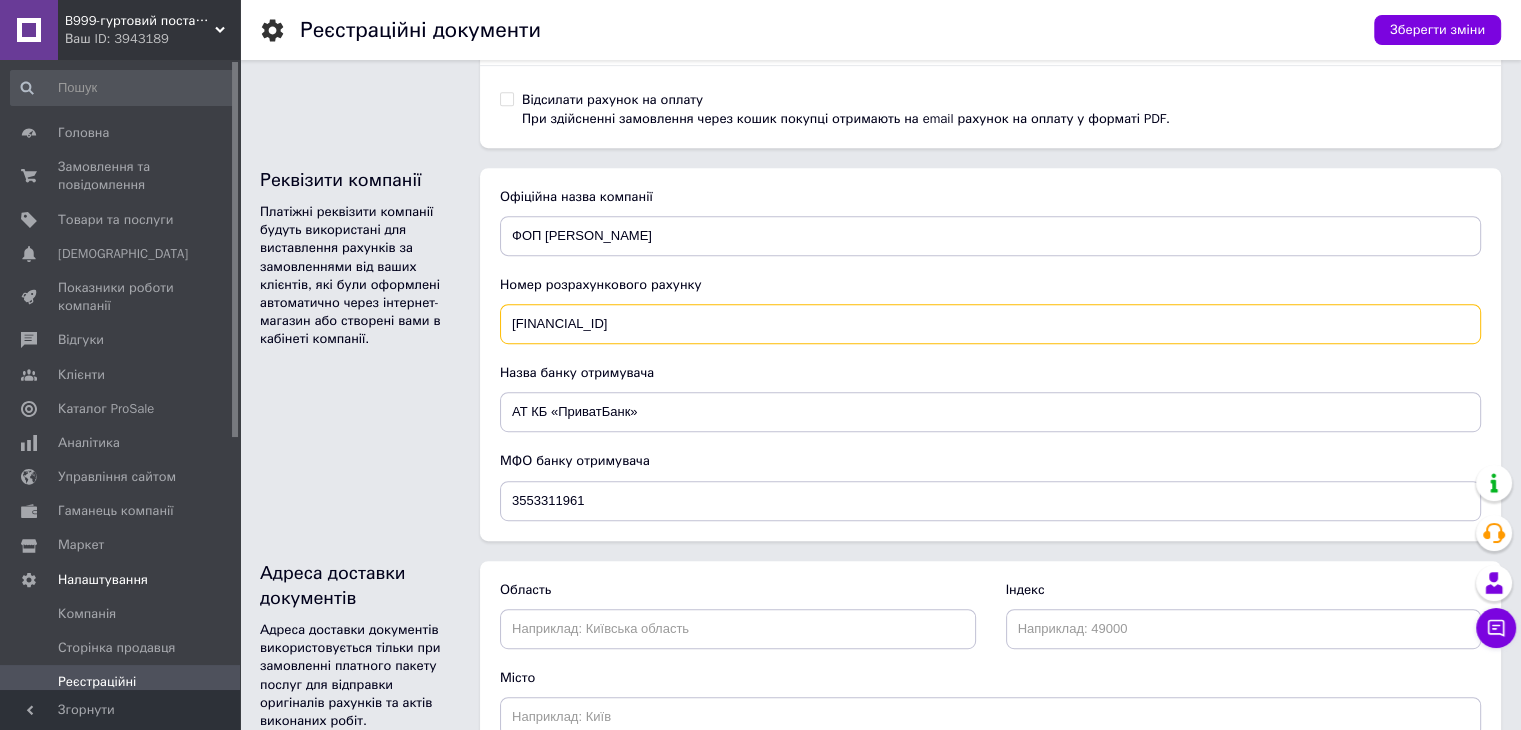 type on "[FINANCIAL_ID]" 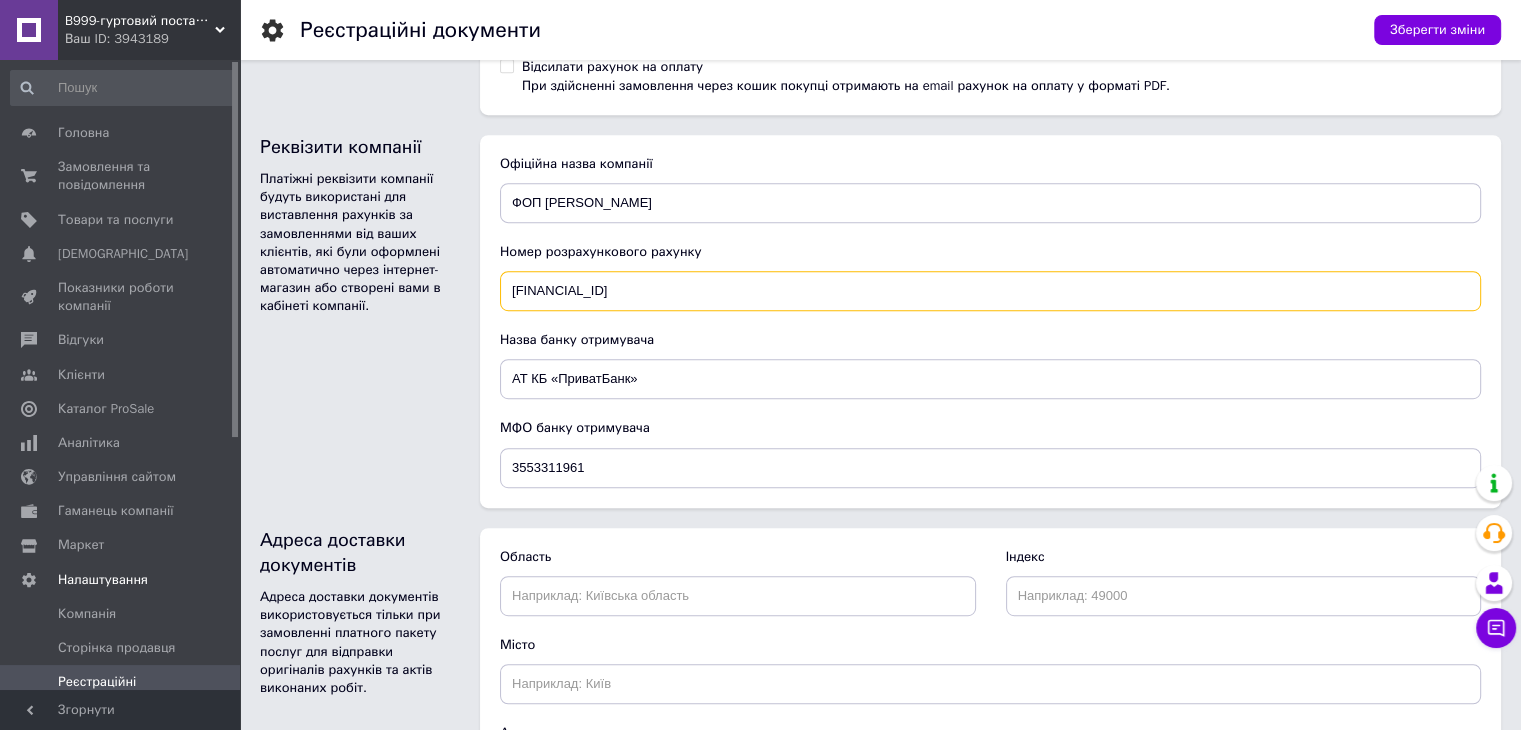 scroll, scrollTop: 1078, scrollLeft: 0, axis: vertical 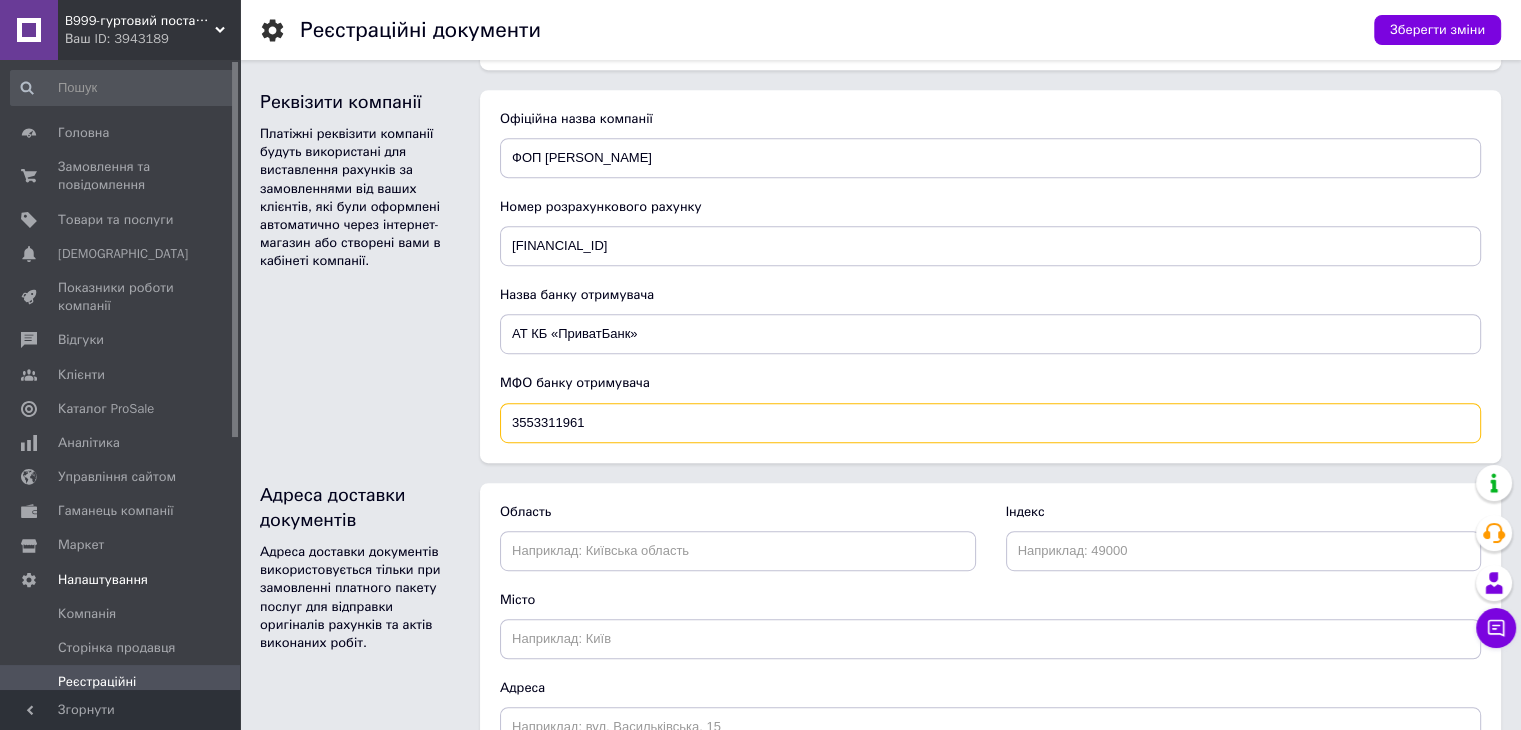 drag, startPoint x: 616, startPoint y: 417, endPoint x: 491, endPoint y: 411, distance: 125.14392 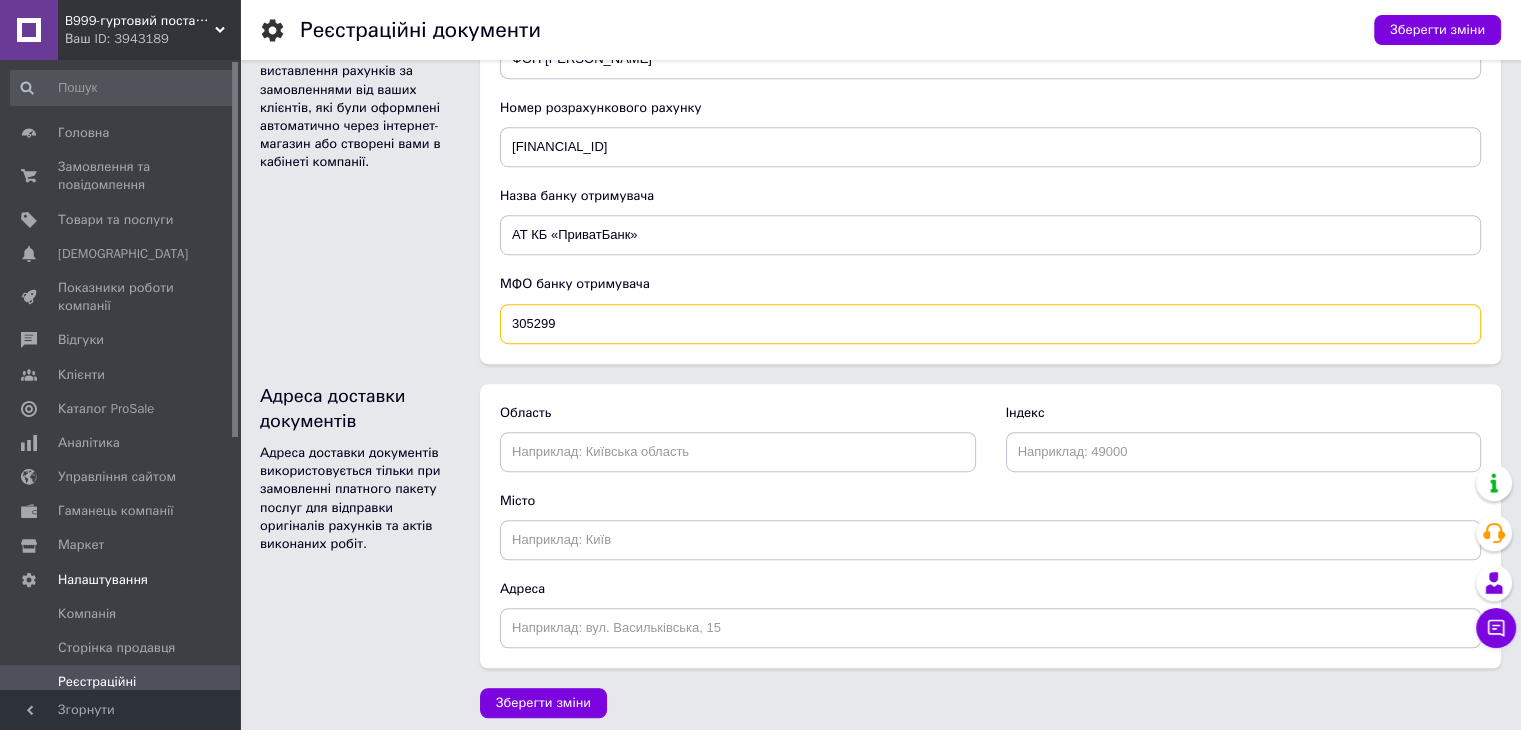 scroll, scrollTop: 1178, scrollLeft: 0, axis: vertical 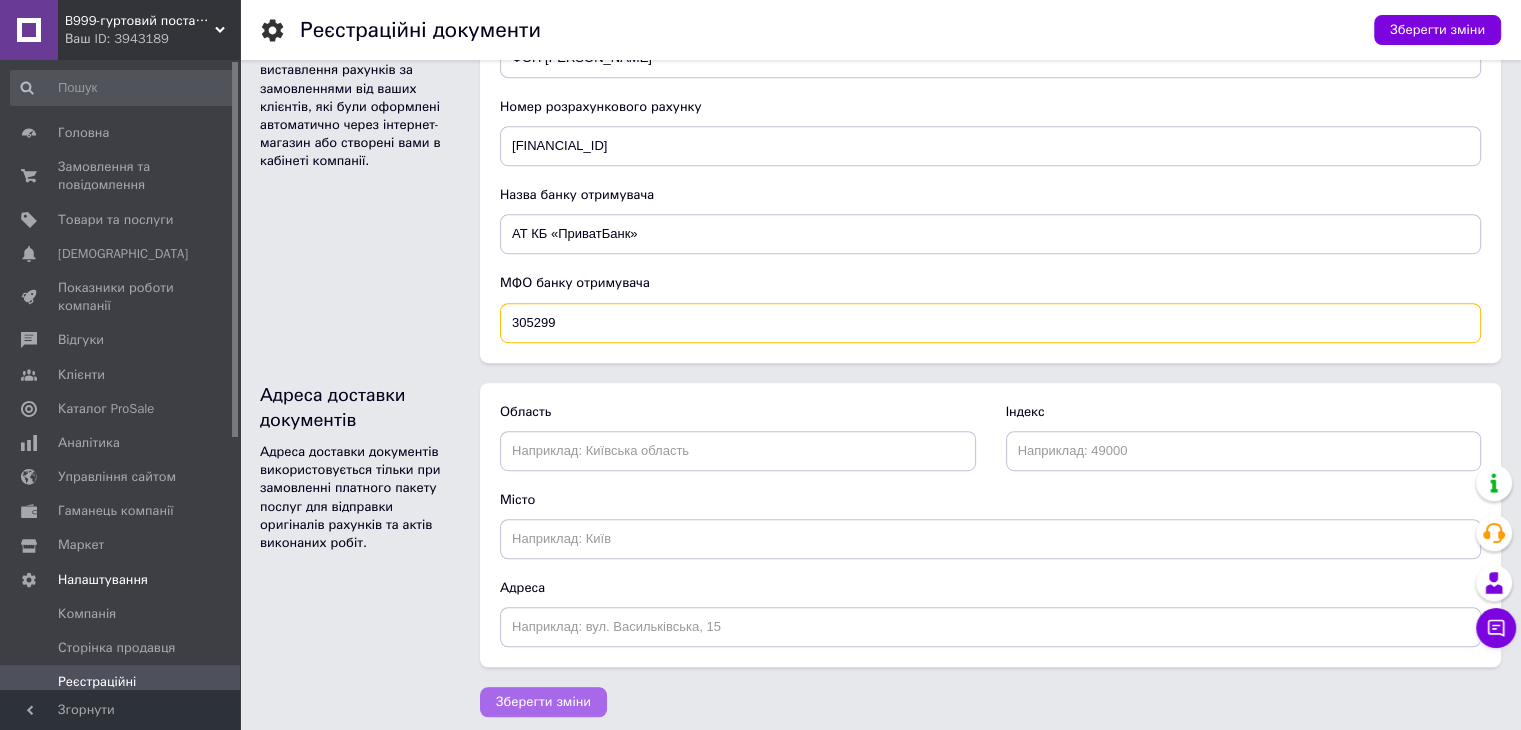 type on "305299" 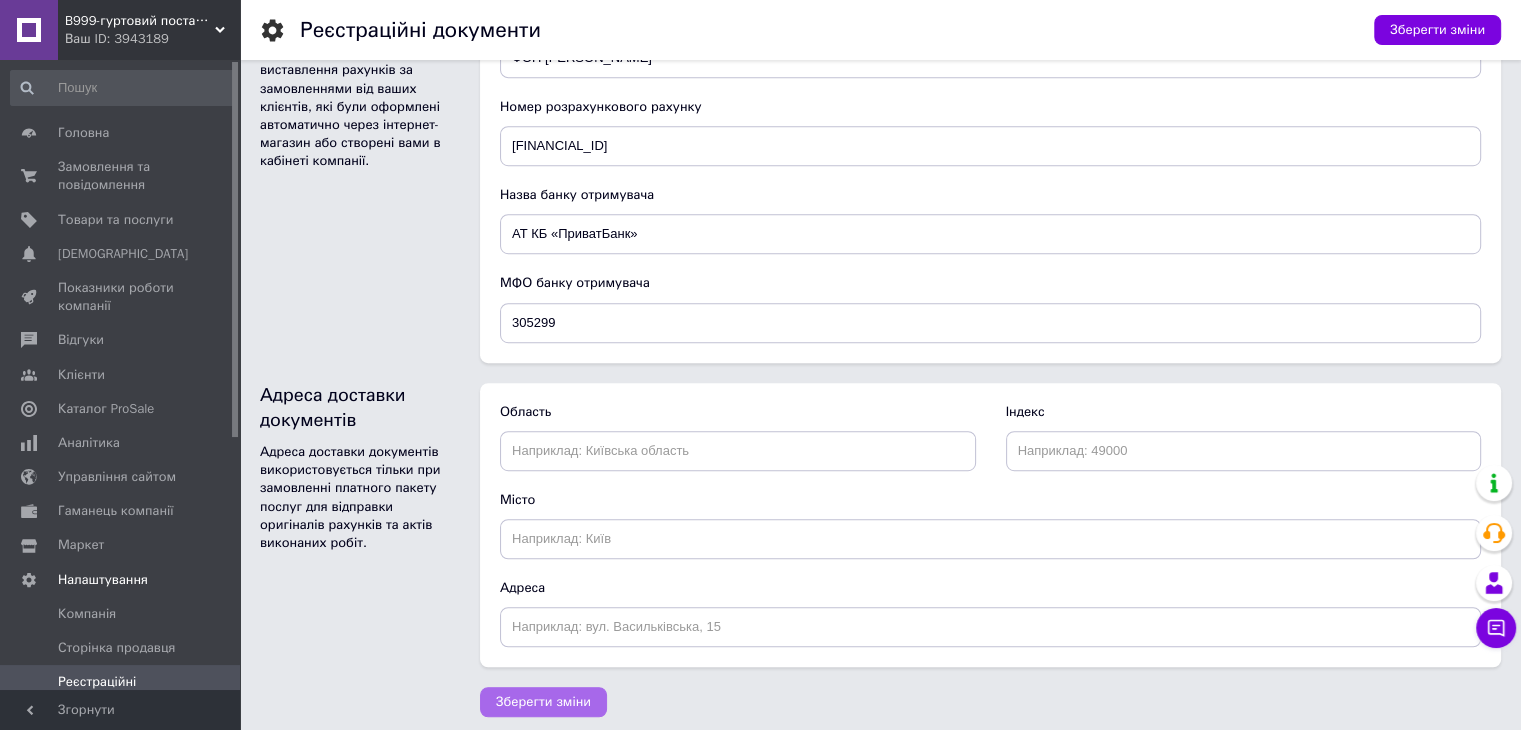 click on "Зберегти зміни" at bounding box center [543, 702] 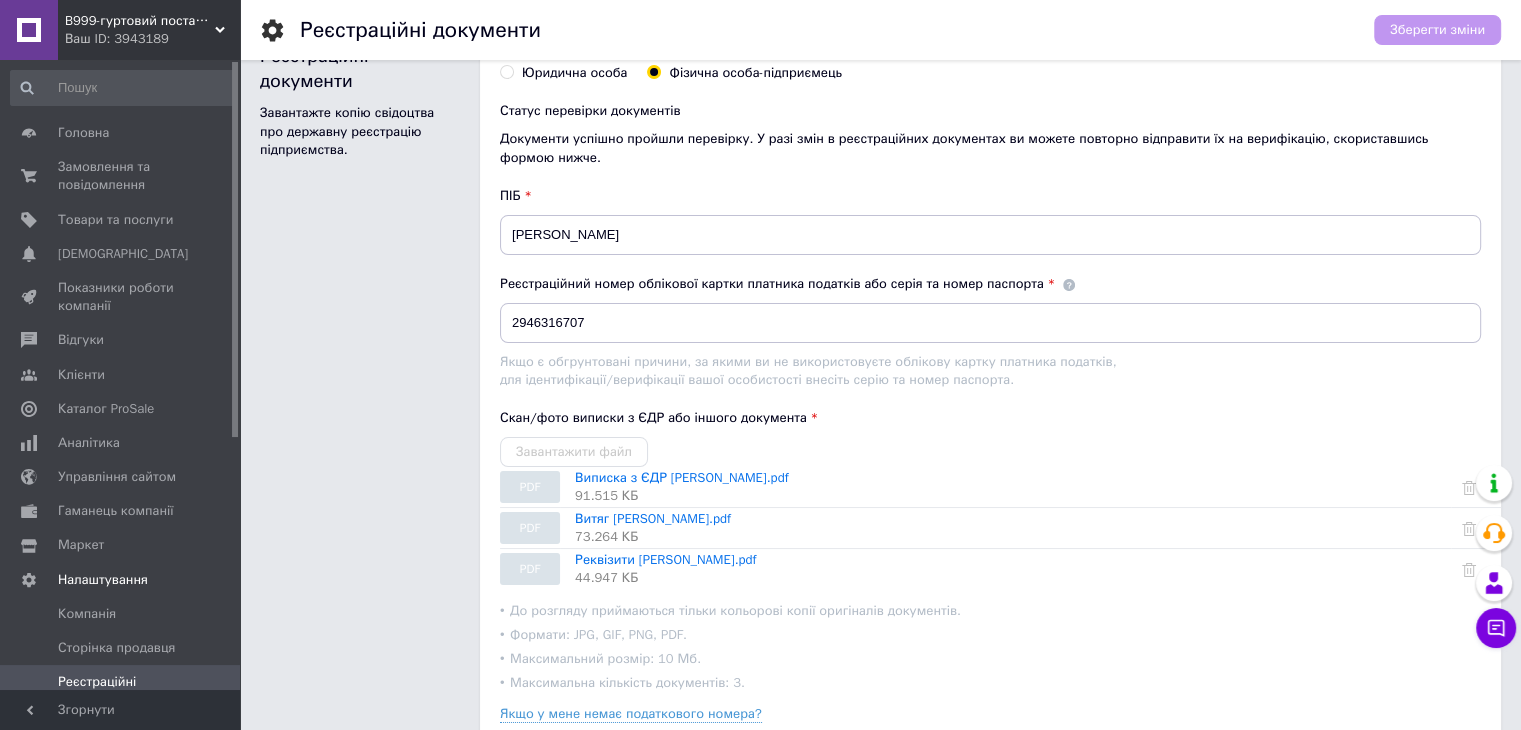 scroll, scrollTop: 0, scrollLeft: 0, axis: both 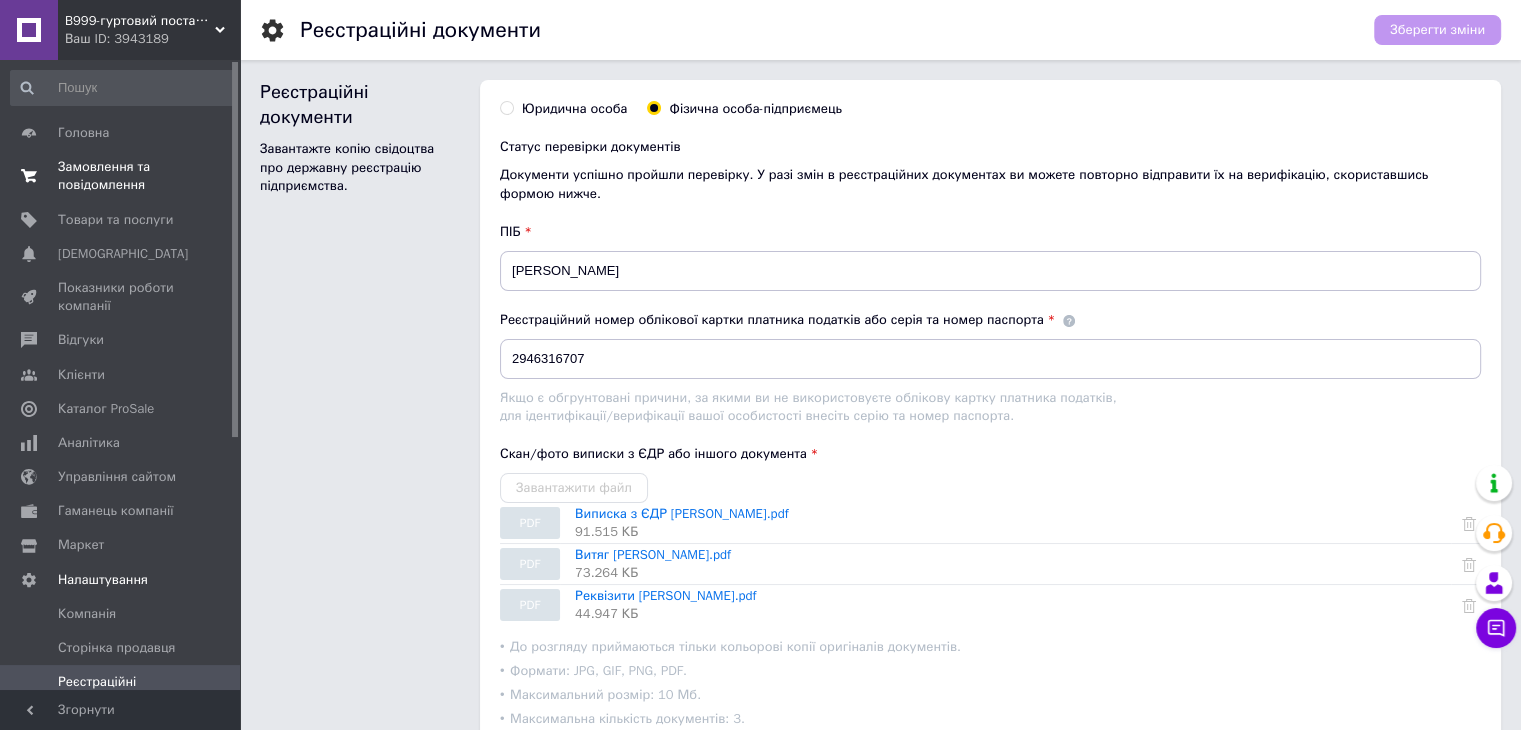 click on "Замовлення та повідомлення" at bounding box center [121, 176] 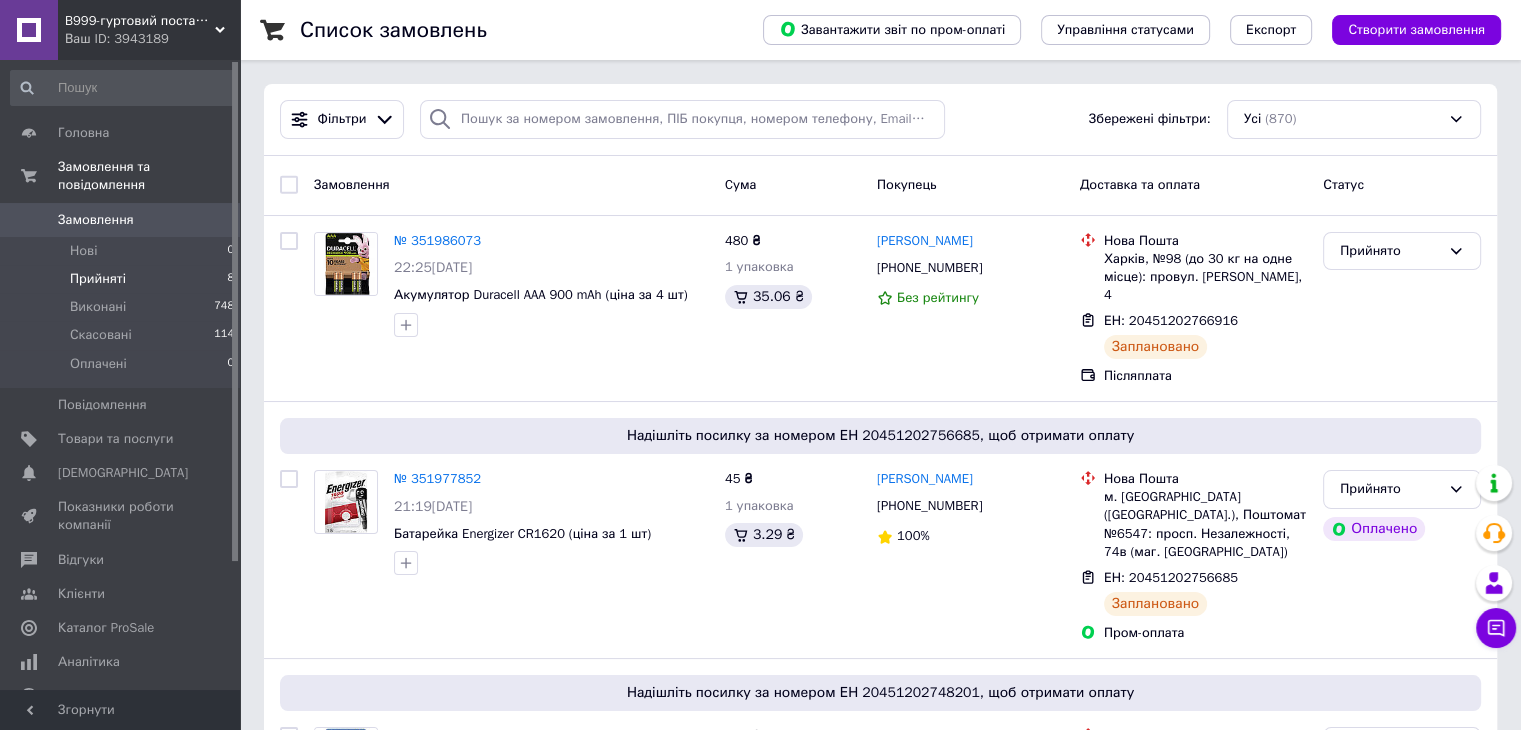 click on "Прийняті" at bounding box center (98, 279) 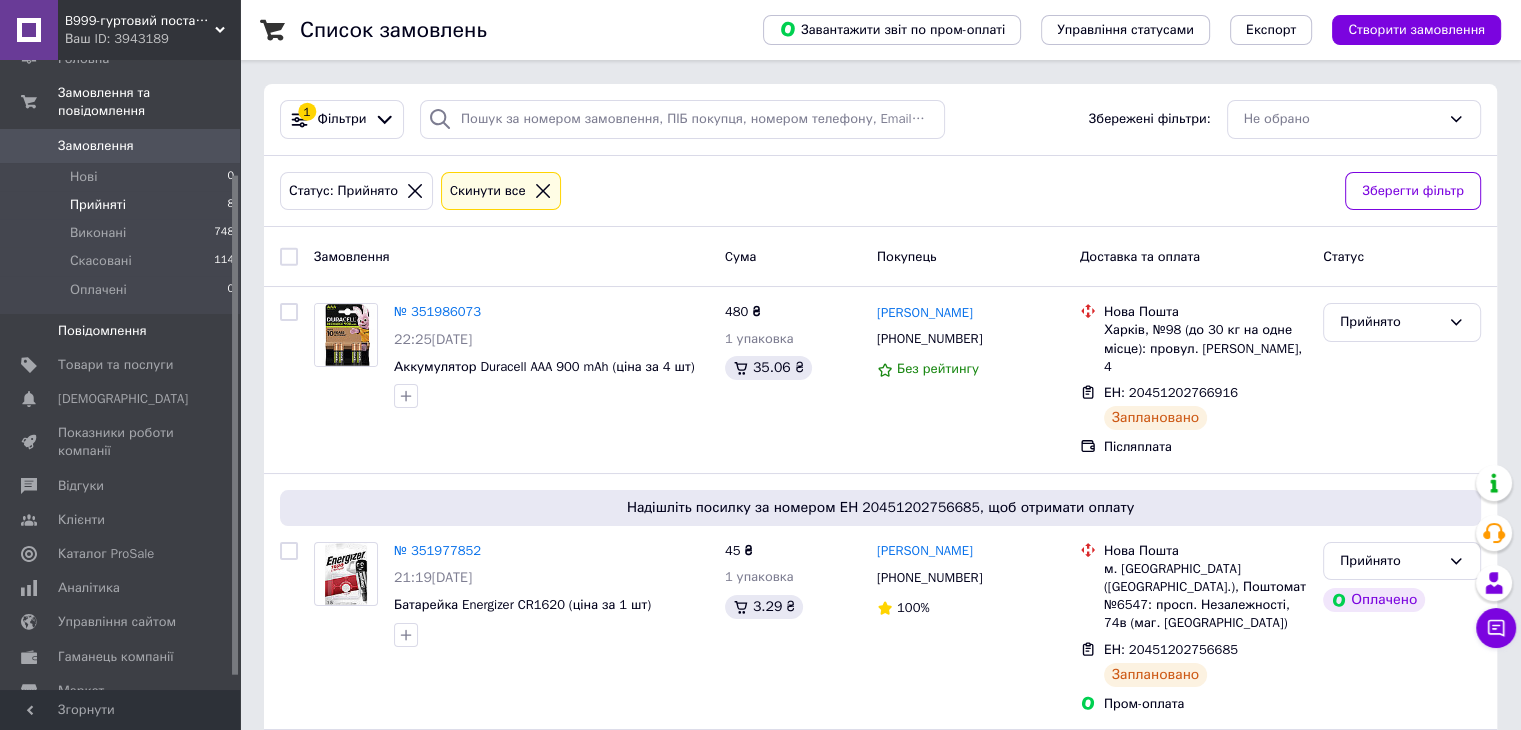 scroll, scrollTop: 160, scrollLeft: 0, axis: vertical 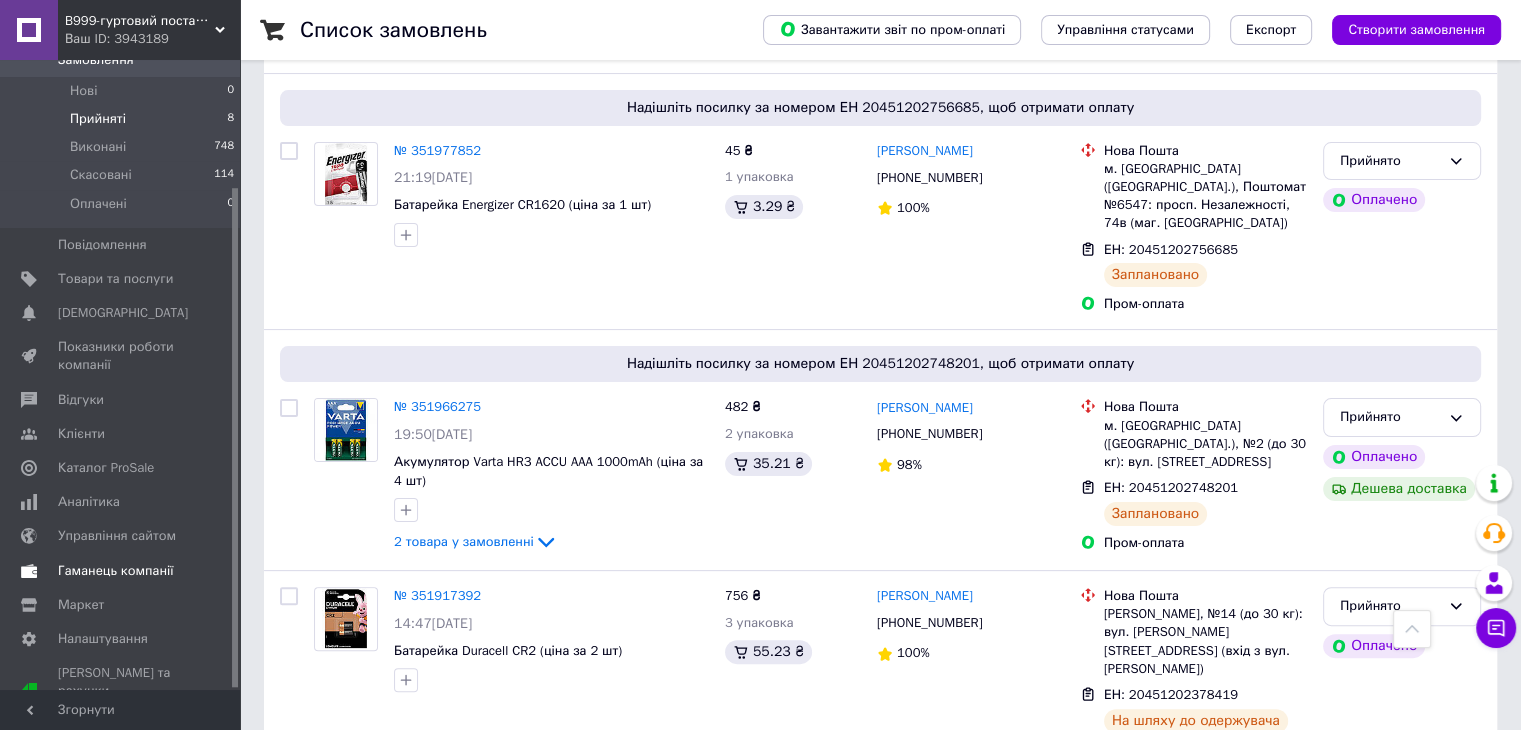 click on "Гаманець компанії" at bounding box center (116, 571) 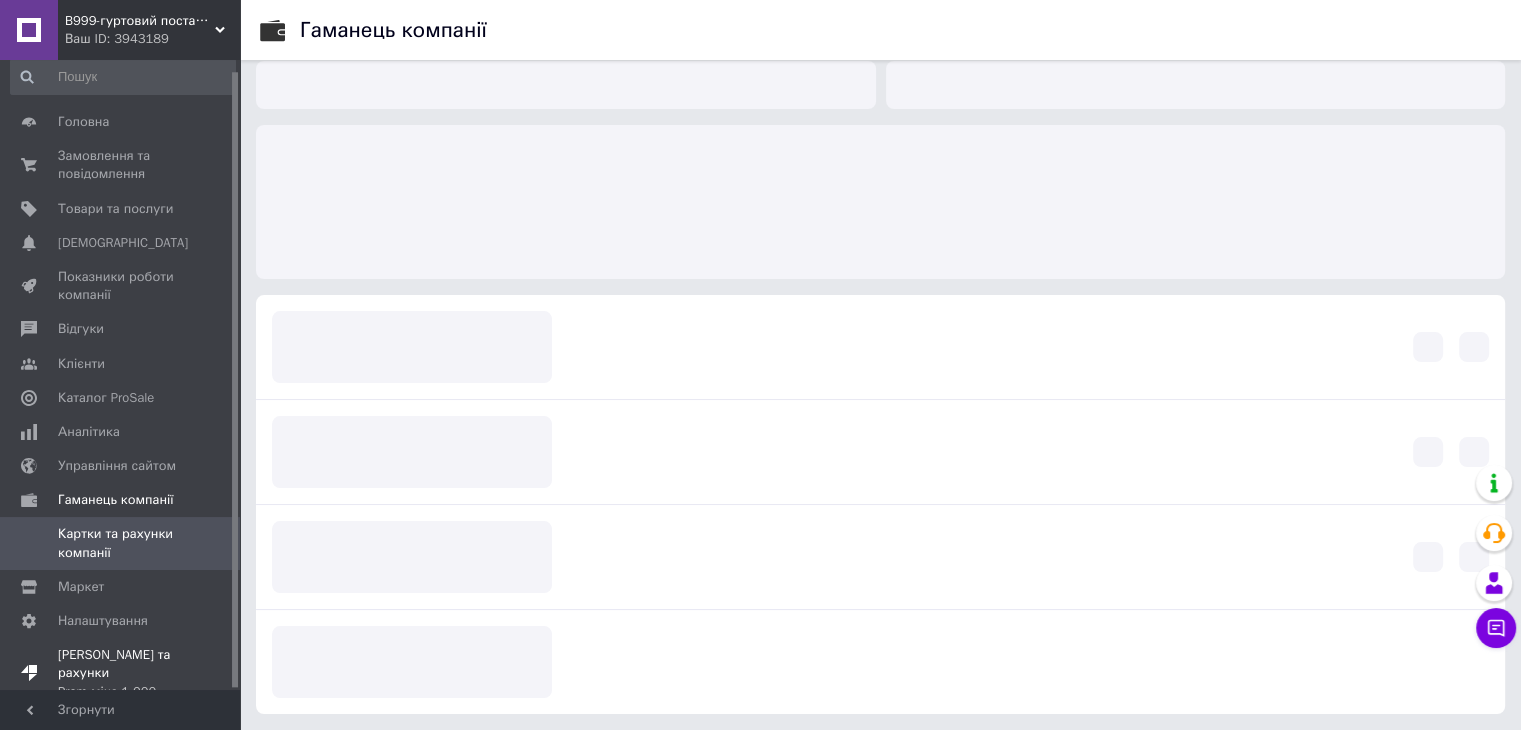 scroll, scrollTop: 0, scrollLeft: 0, axis: both 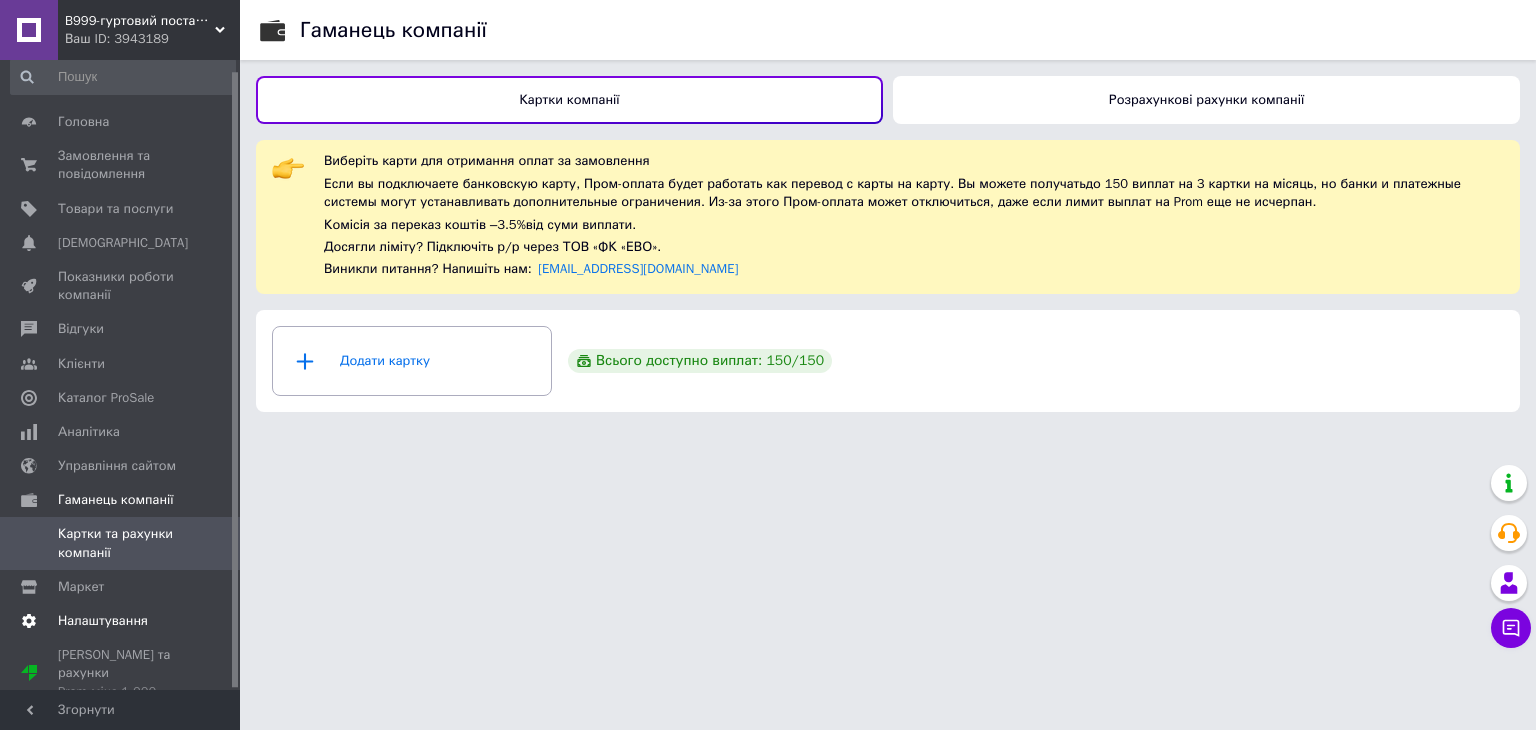 click on "Налаштування" at bounding box center (103, 621) 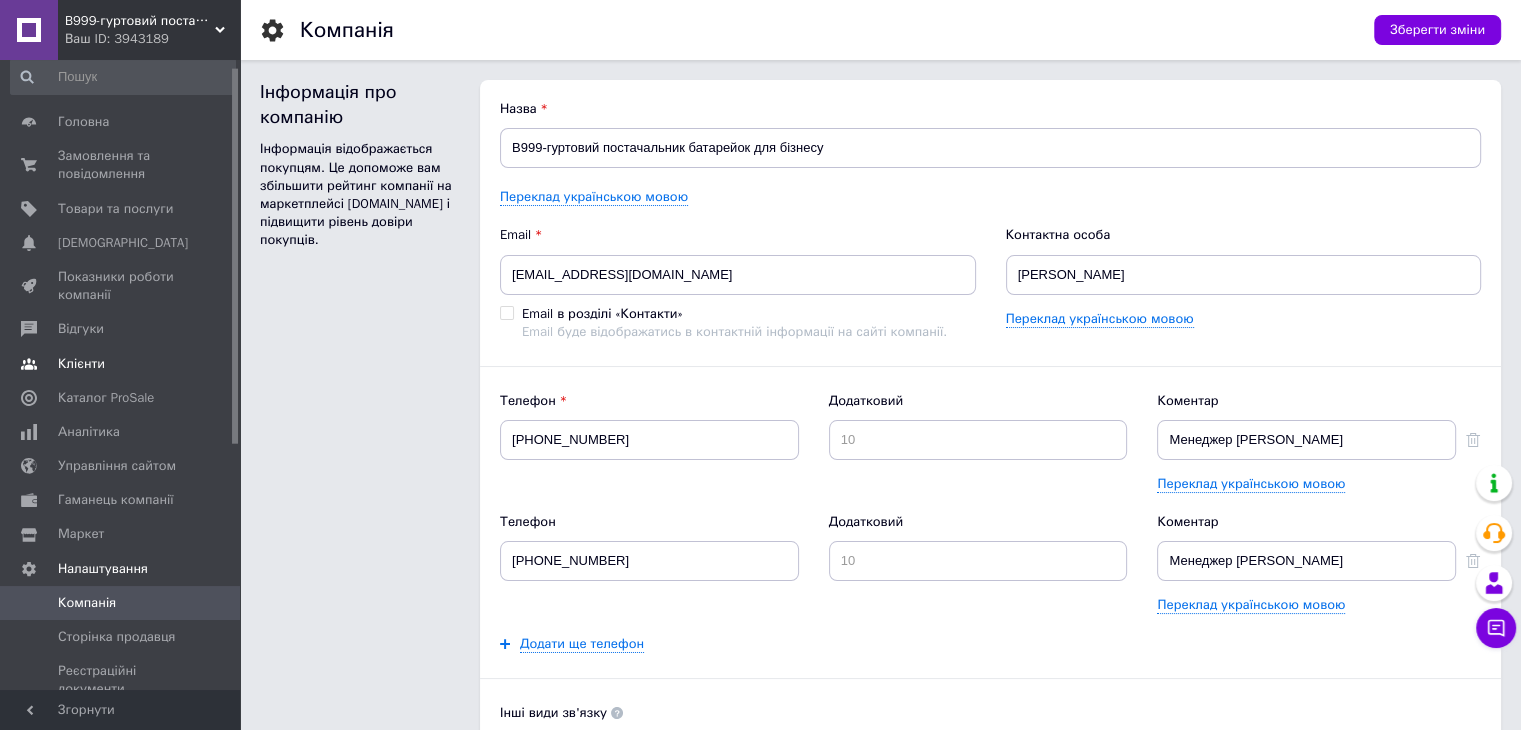 scroll, scrollTop: 0, scrollLeft: 0, axis: both 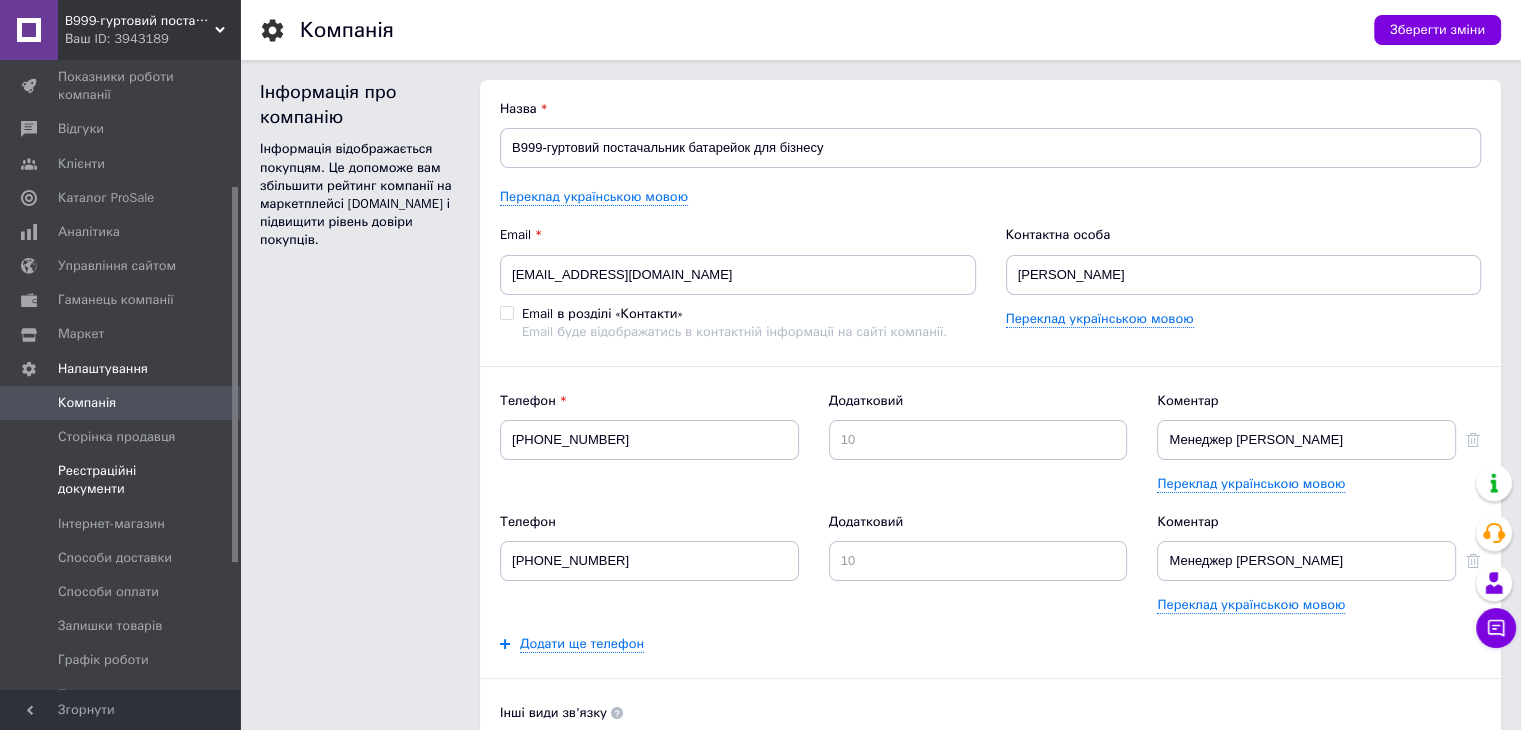click on "Реєстраційні документи" at bounding box center [121, 480] 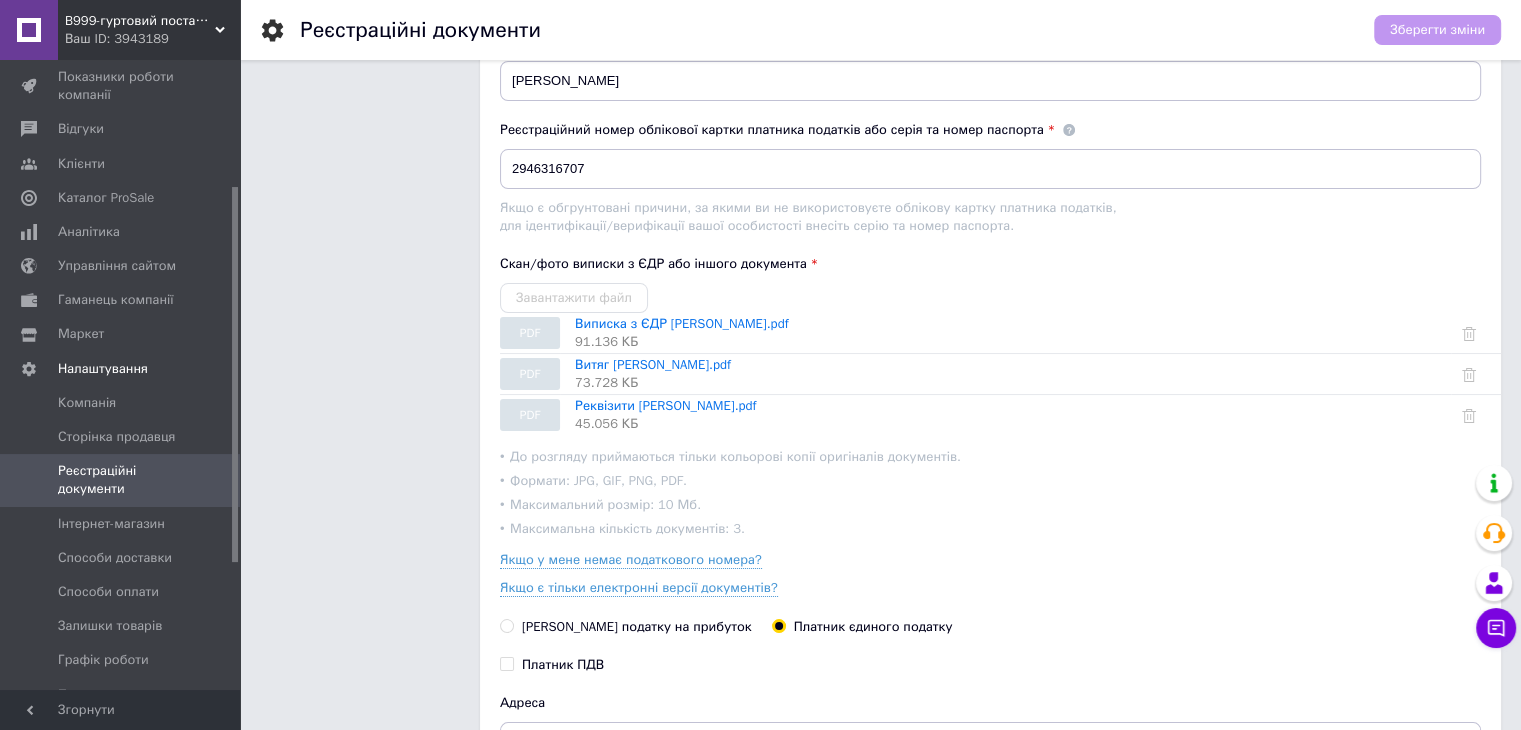 scroll, scrollTop: 200, scrollLeft: 0, axis: vertical 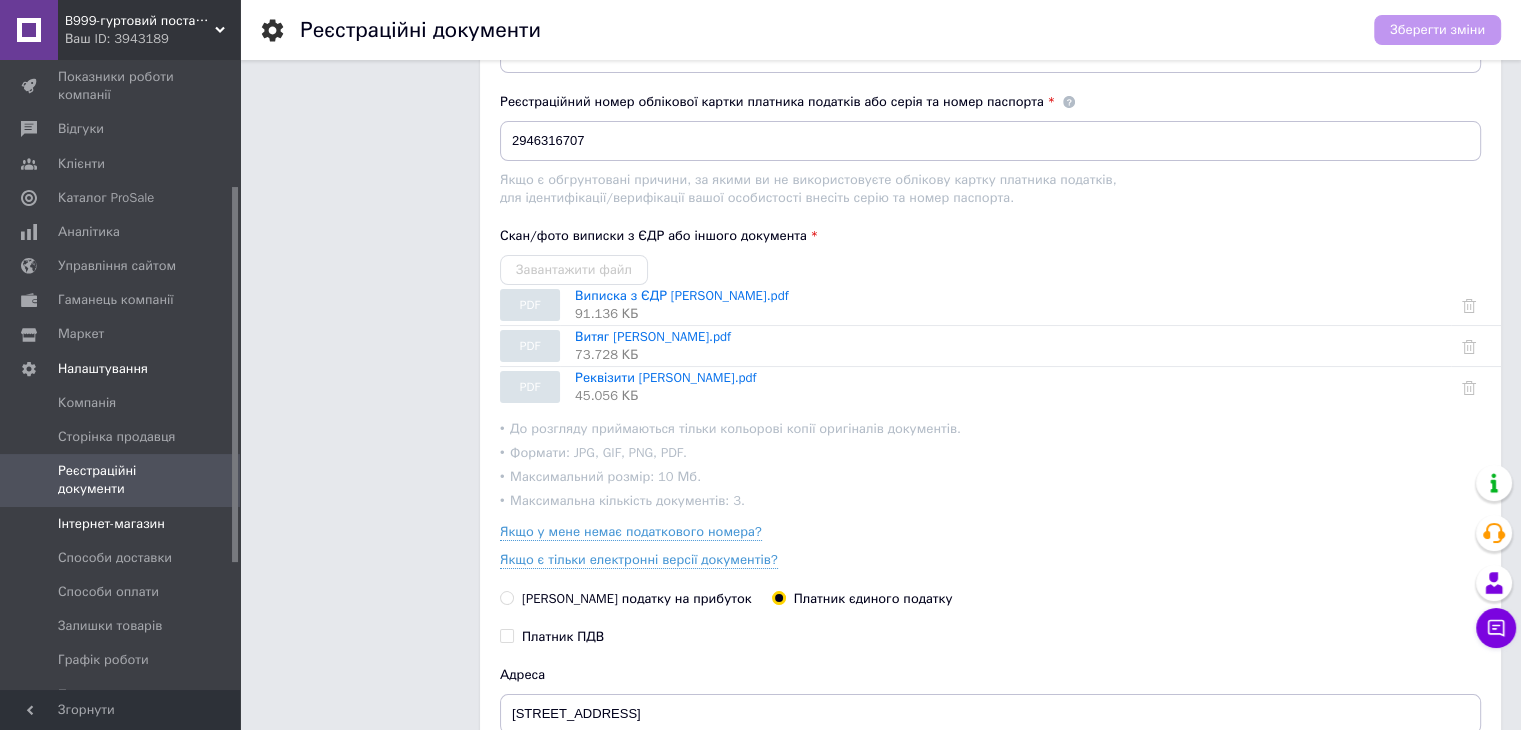 click on "Інтернет-магазин" at bounding box center (111, 524) 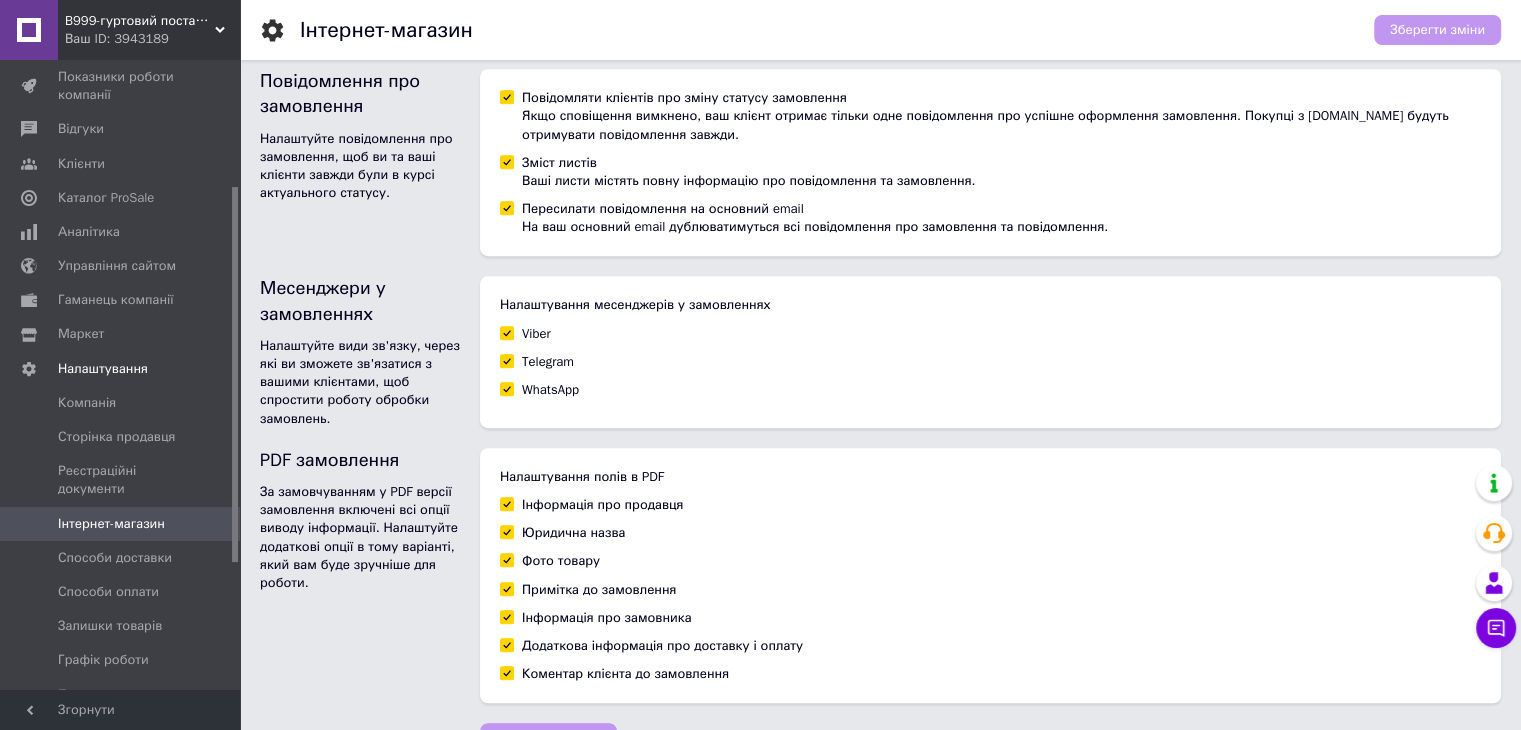 scroll, scrollTop: 1163, scrollLeft: 0, axis: vertical 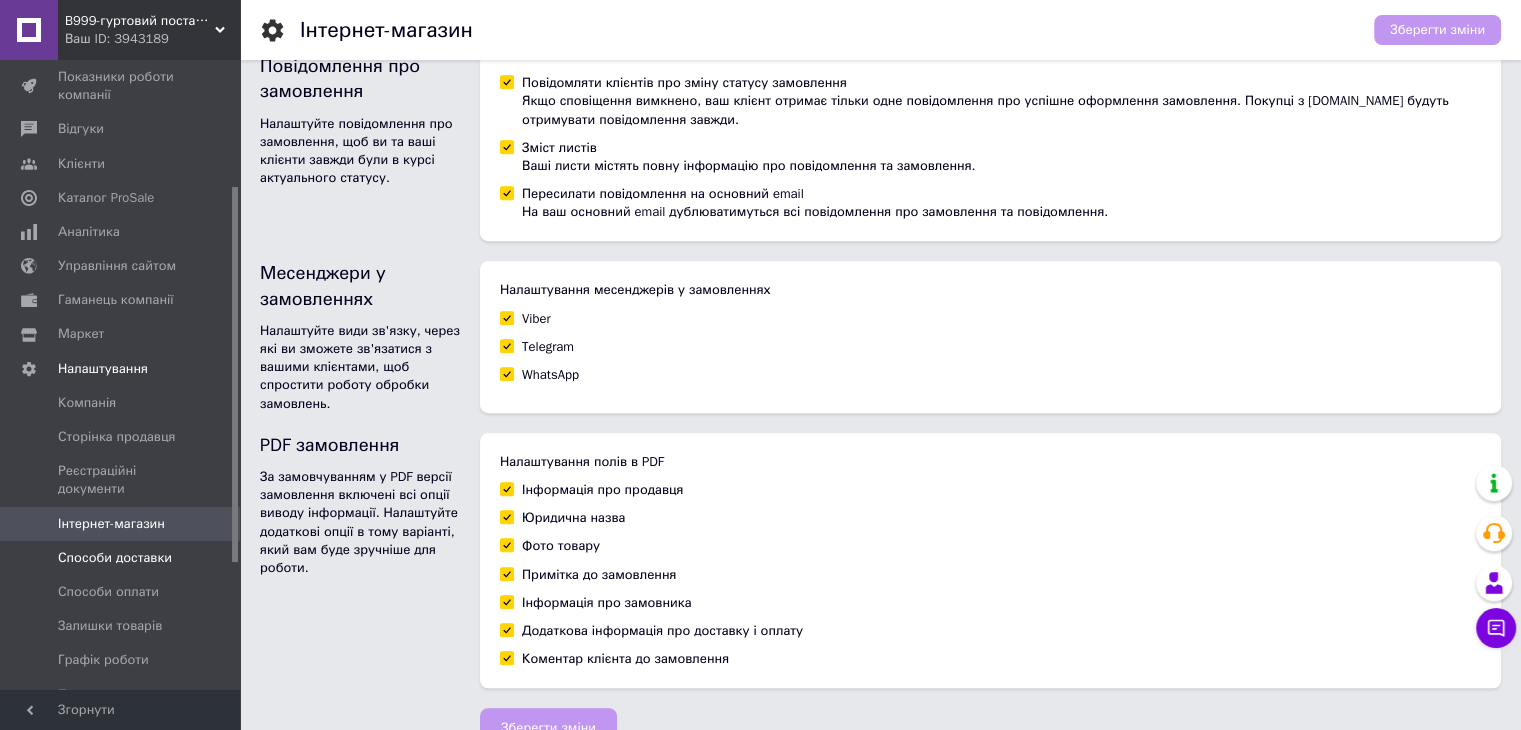 click on "Способи доставки" at bounding box center (115, 558) 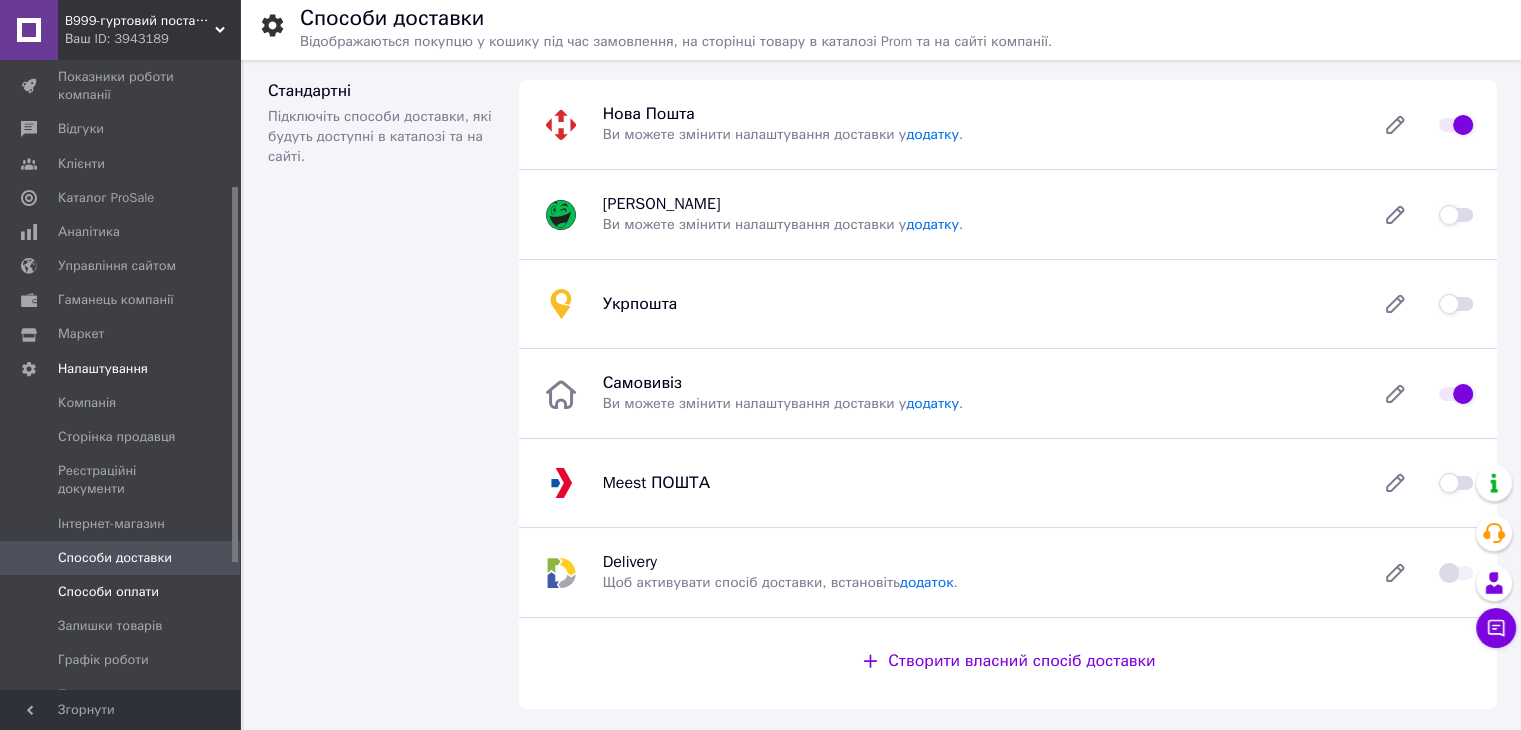 click on "Способи оплати" at bounding box center [108, 592] 